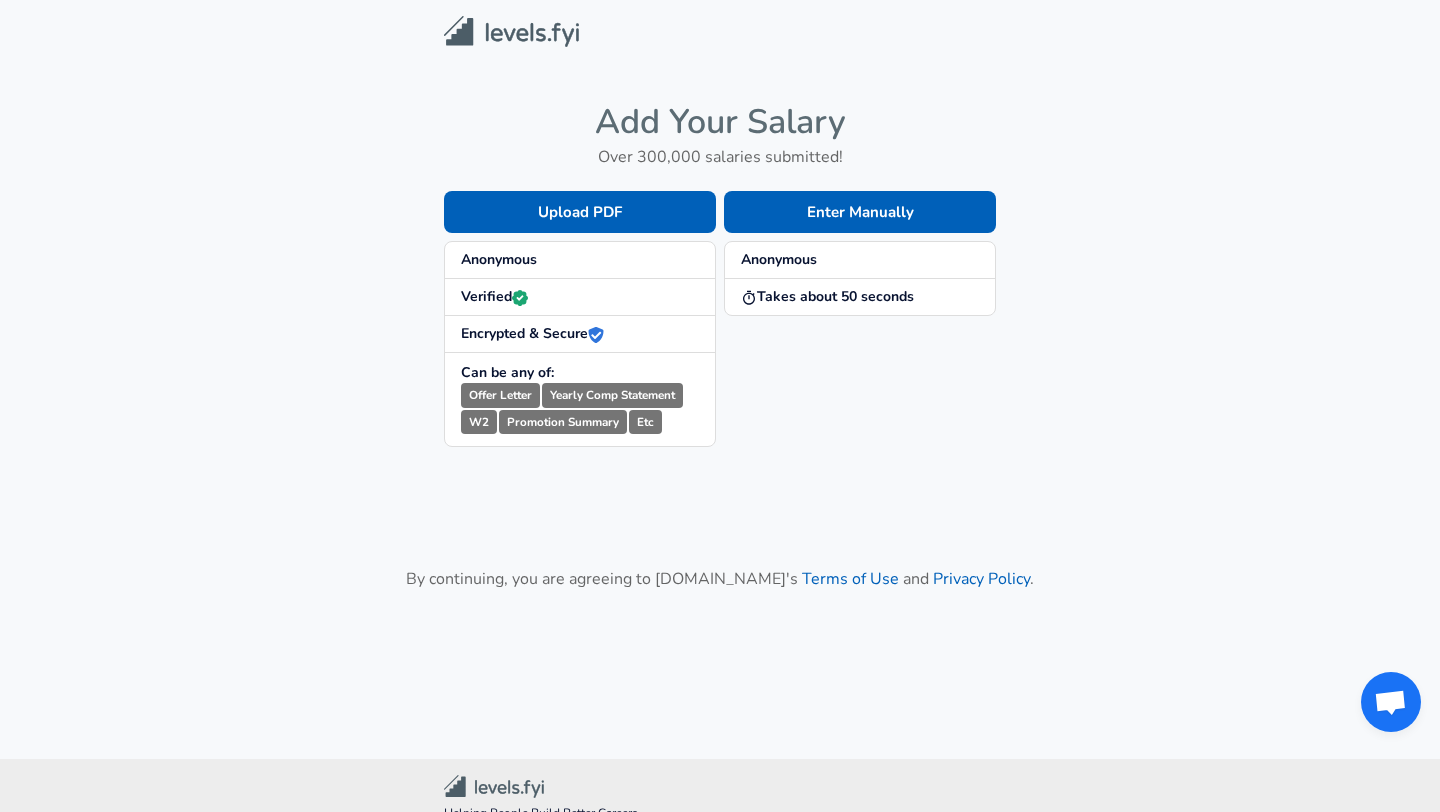 scroll, scrollTop: 0, scrollLeft: 0, axis: both 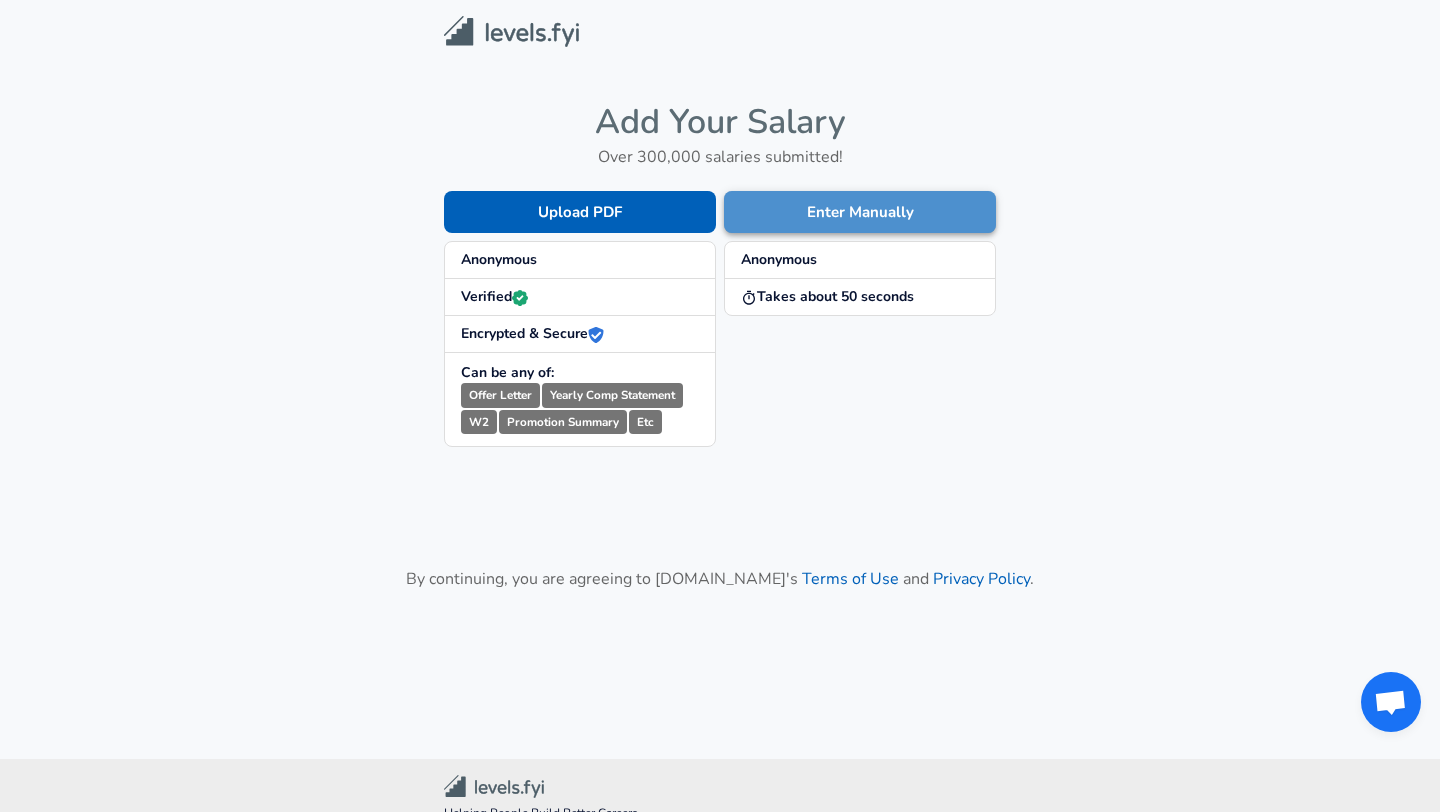 click on "Enter Manually" at bounding box center [860, 212] 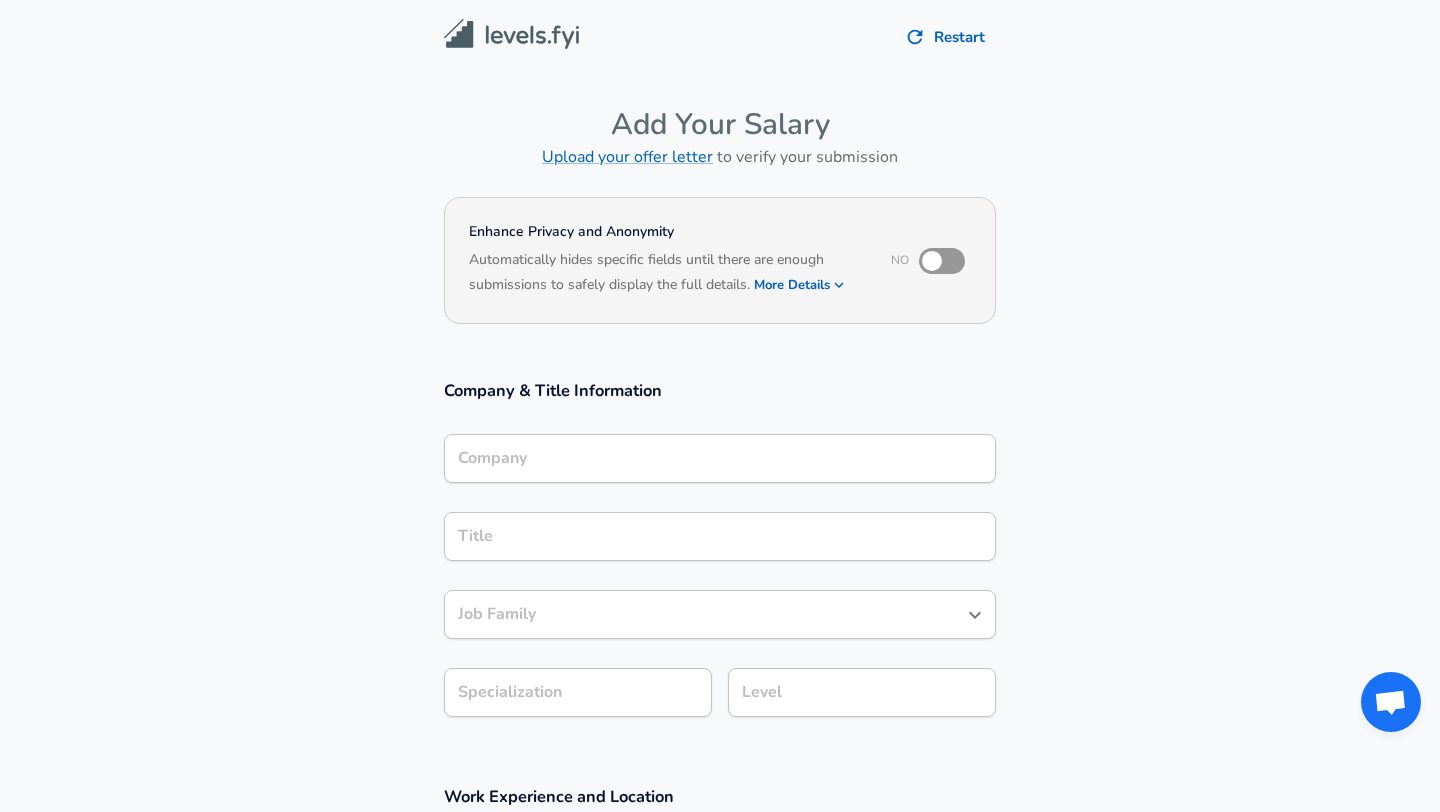 scroll, scrollTop: 20, scrollLeft: 0, axis: vertical 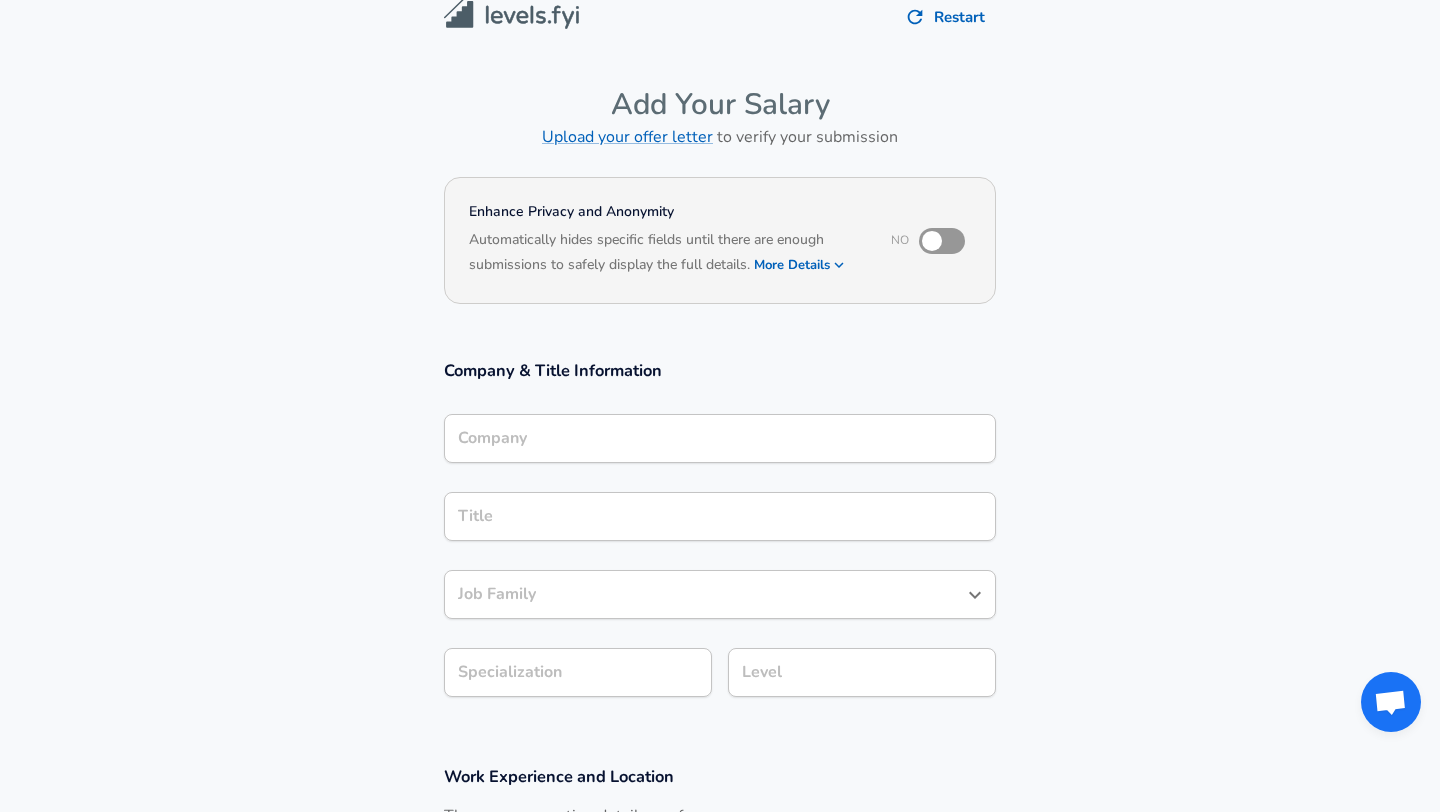 click on "Company" at bounding box center [720, 438] 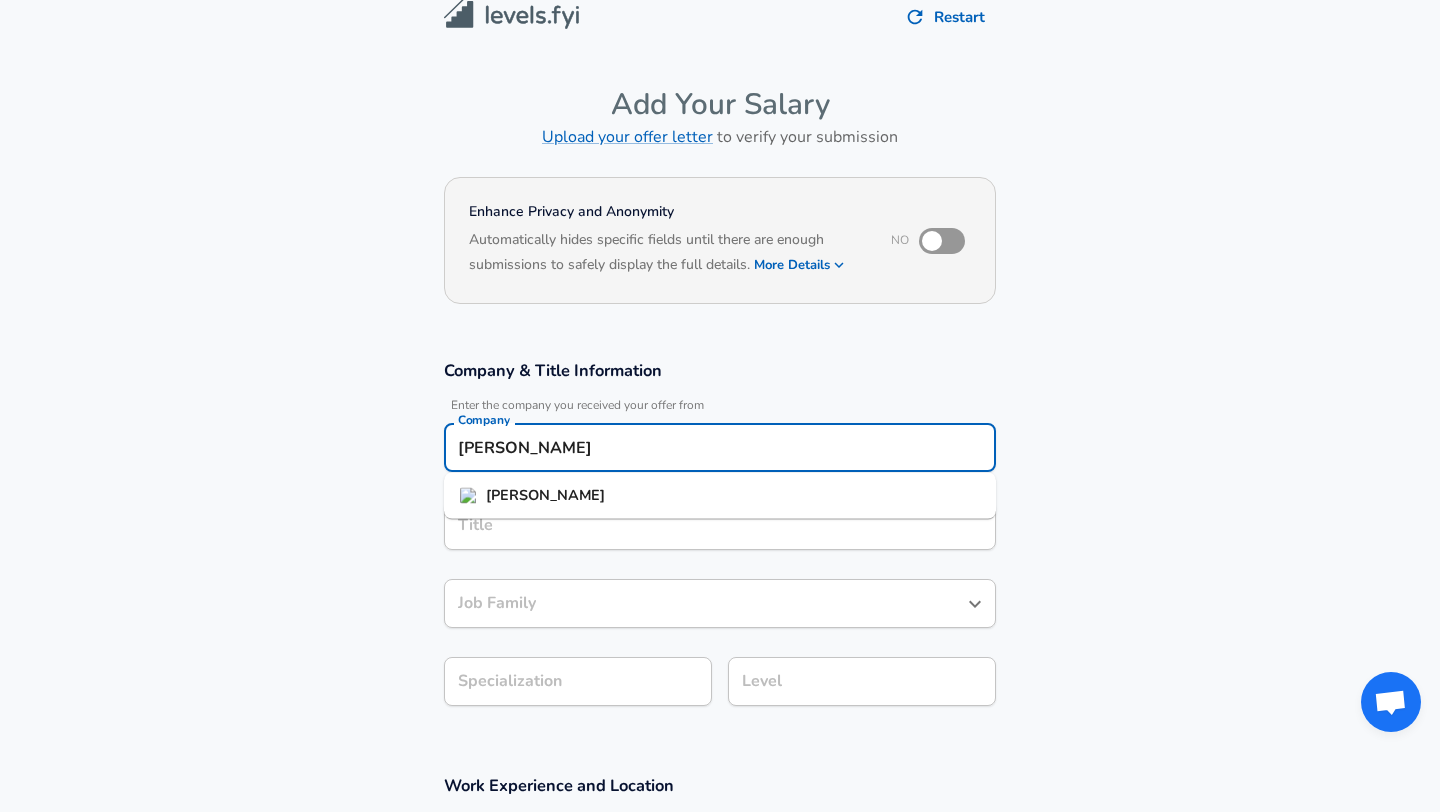click on "Fyle" at bounding box center [720, 496] 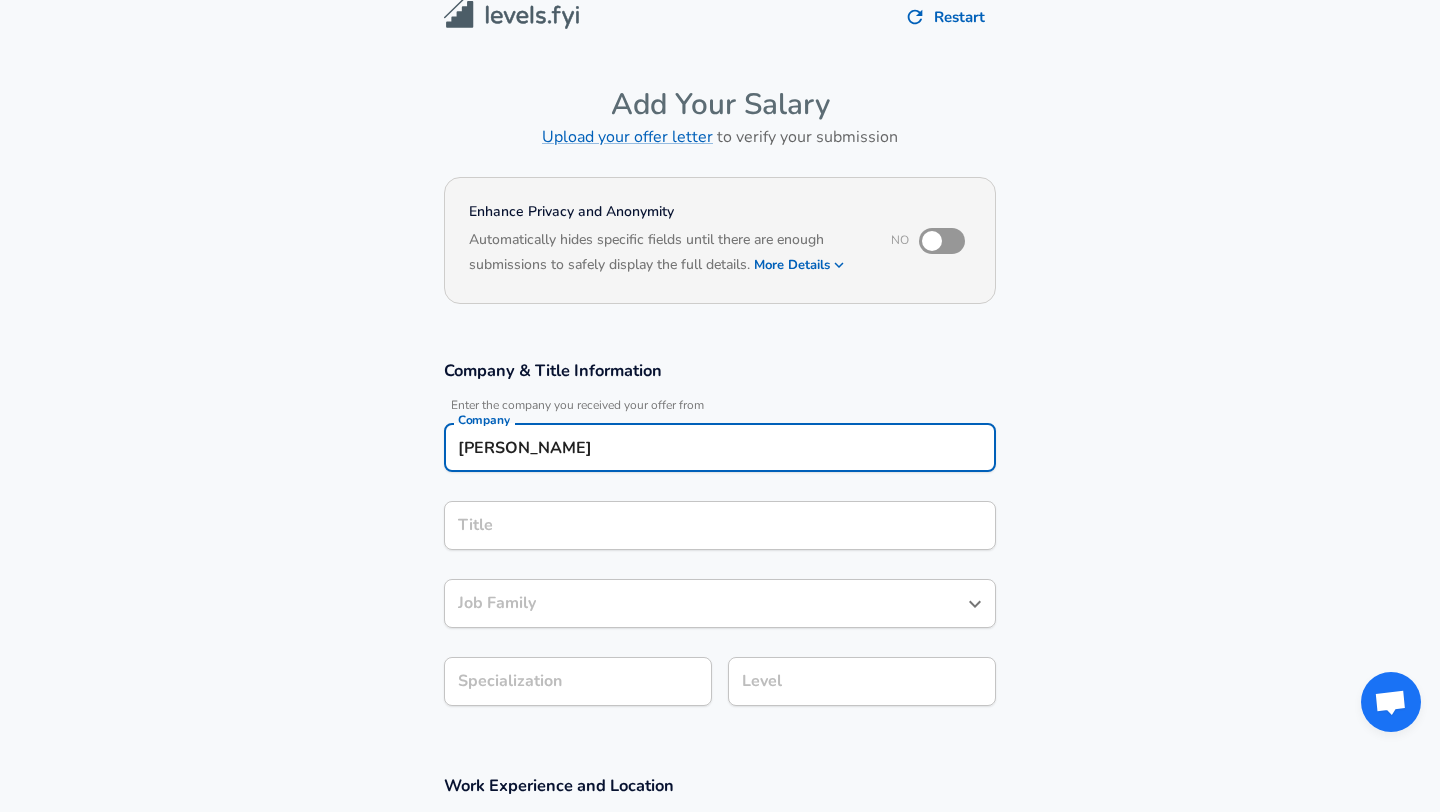 type on "Fyle" 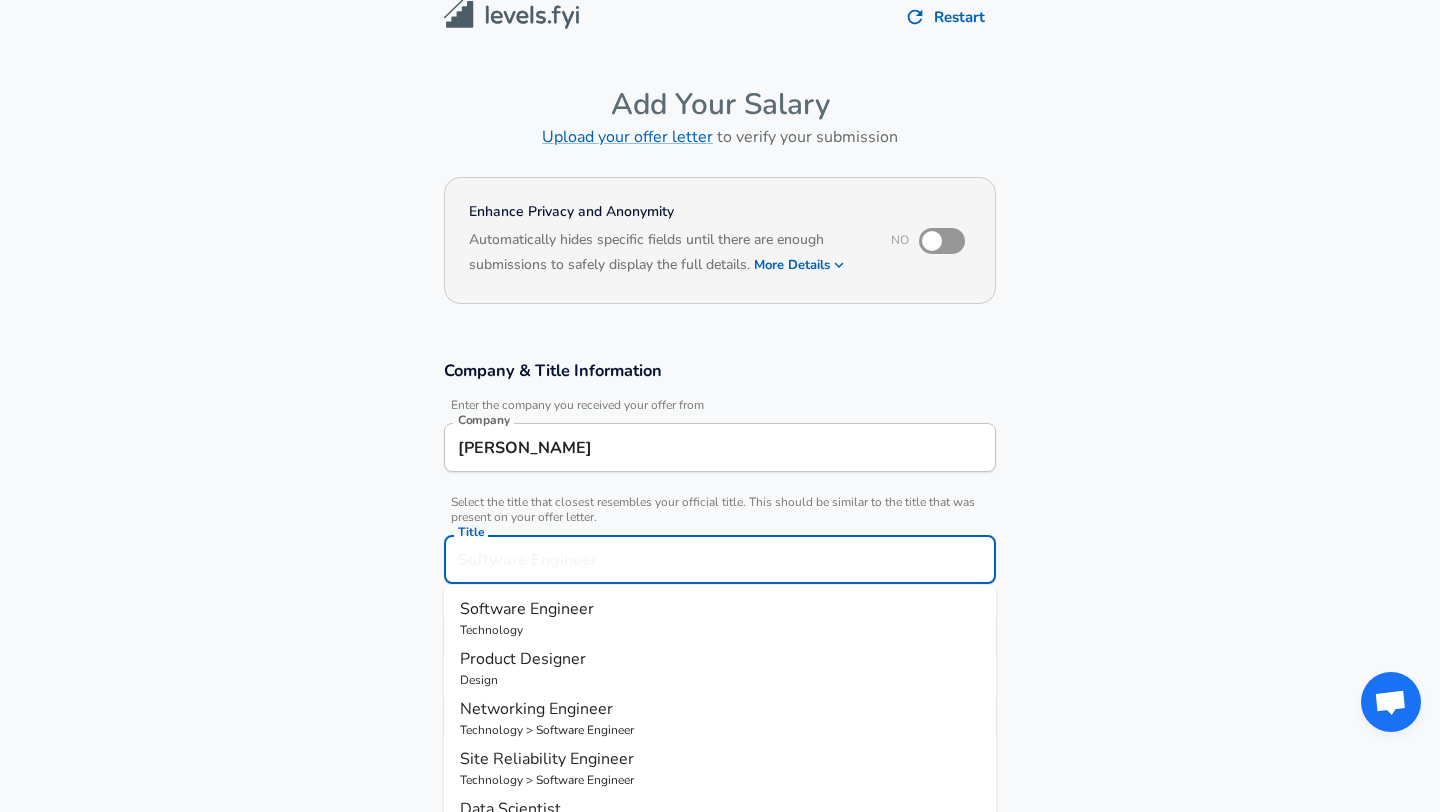 scroll, scrollTop: 60, scrollLeft: 0, axis: vertical 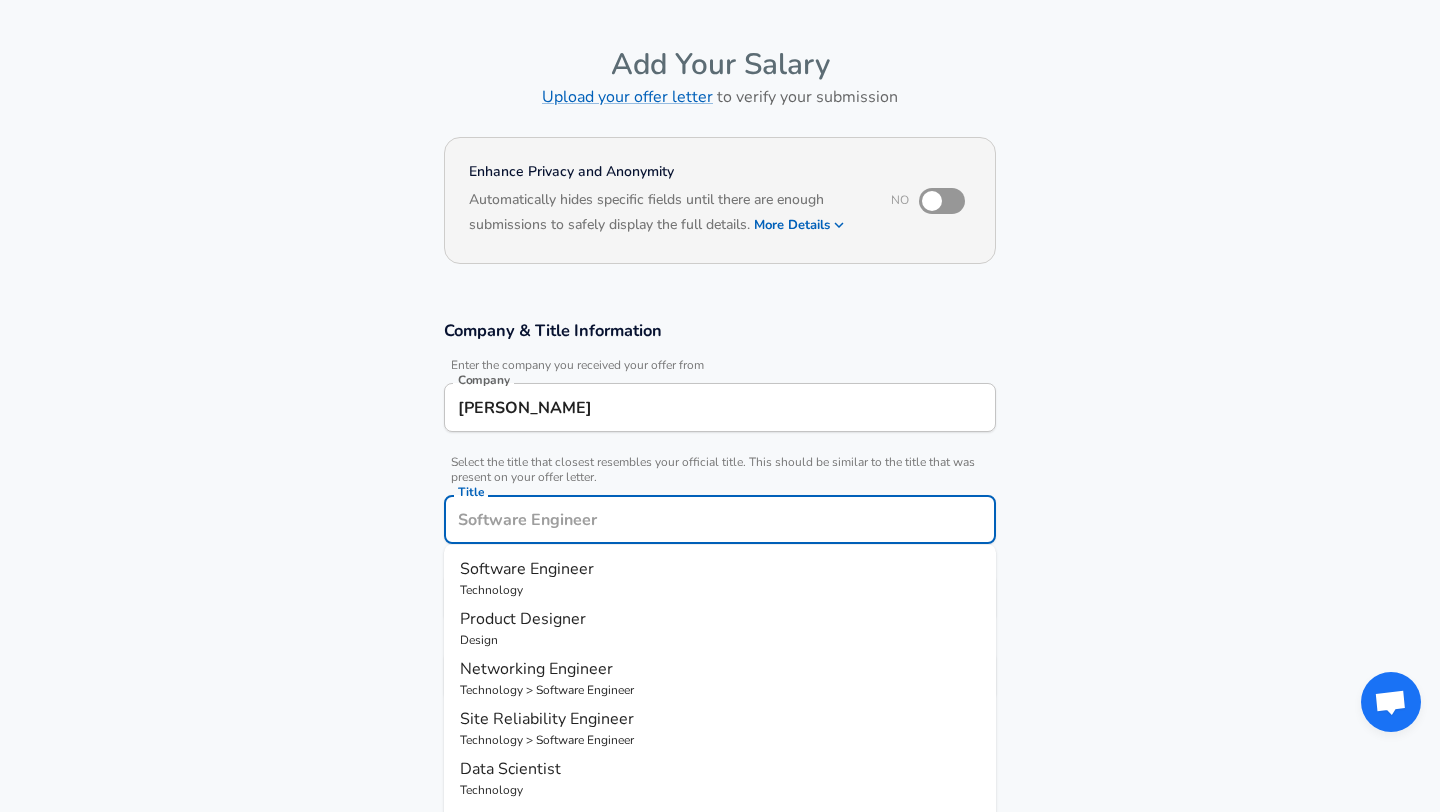 click on "Title" at bounding box center [720, 519] 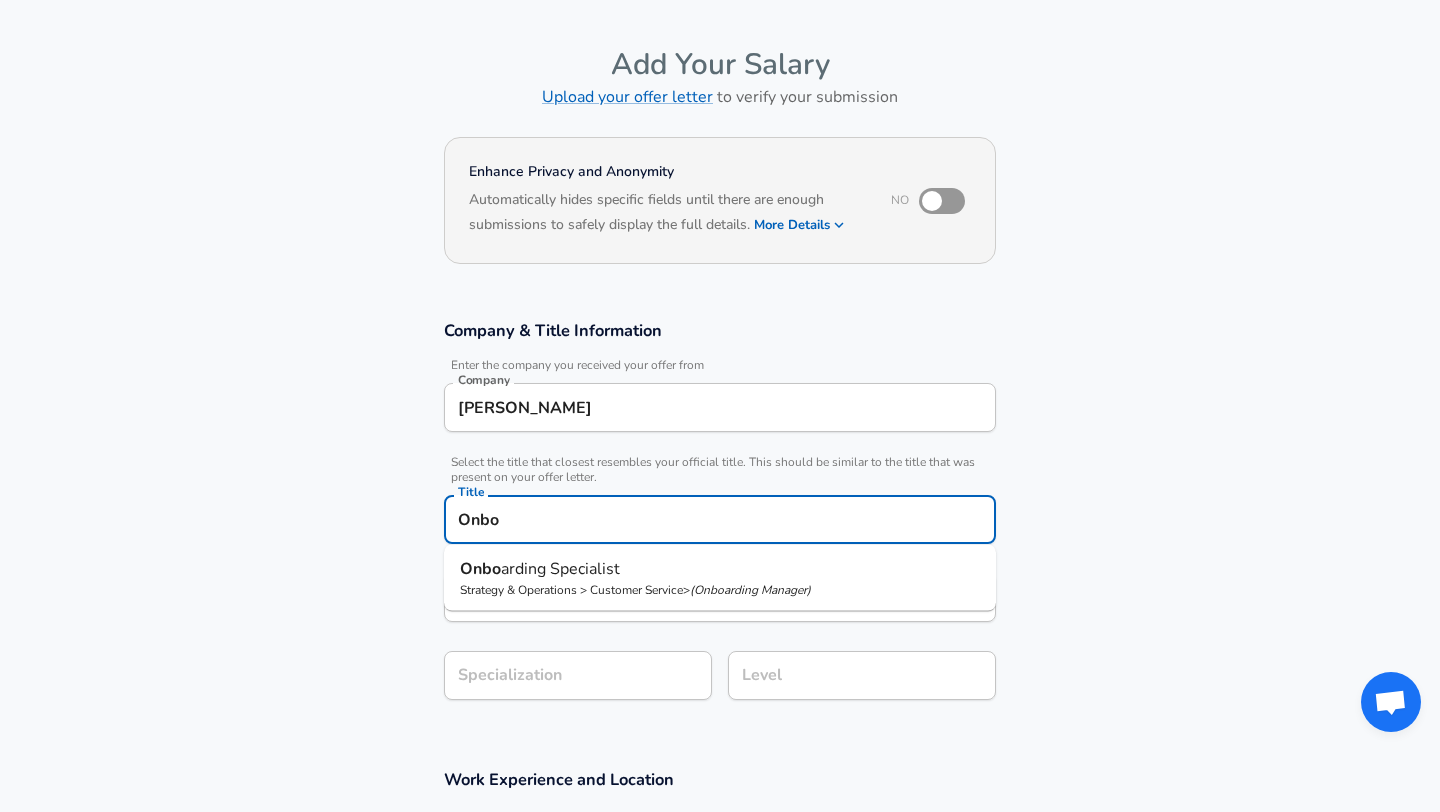 click on "arding Specialist" at bounding box center (560, 569) 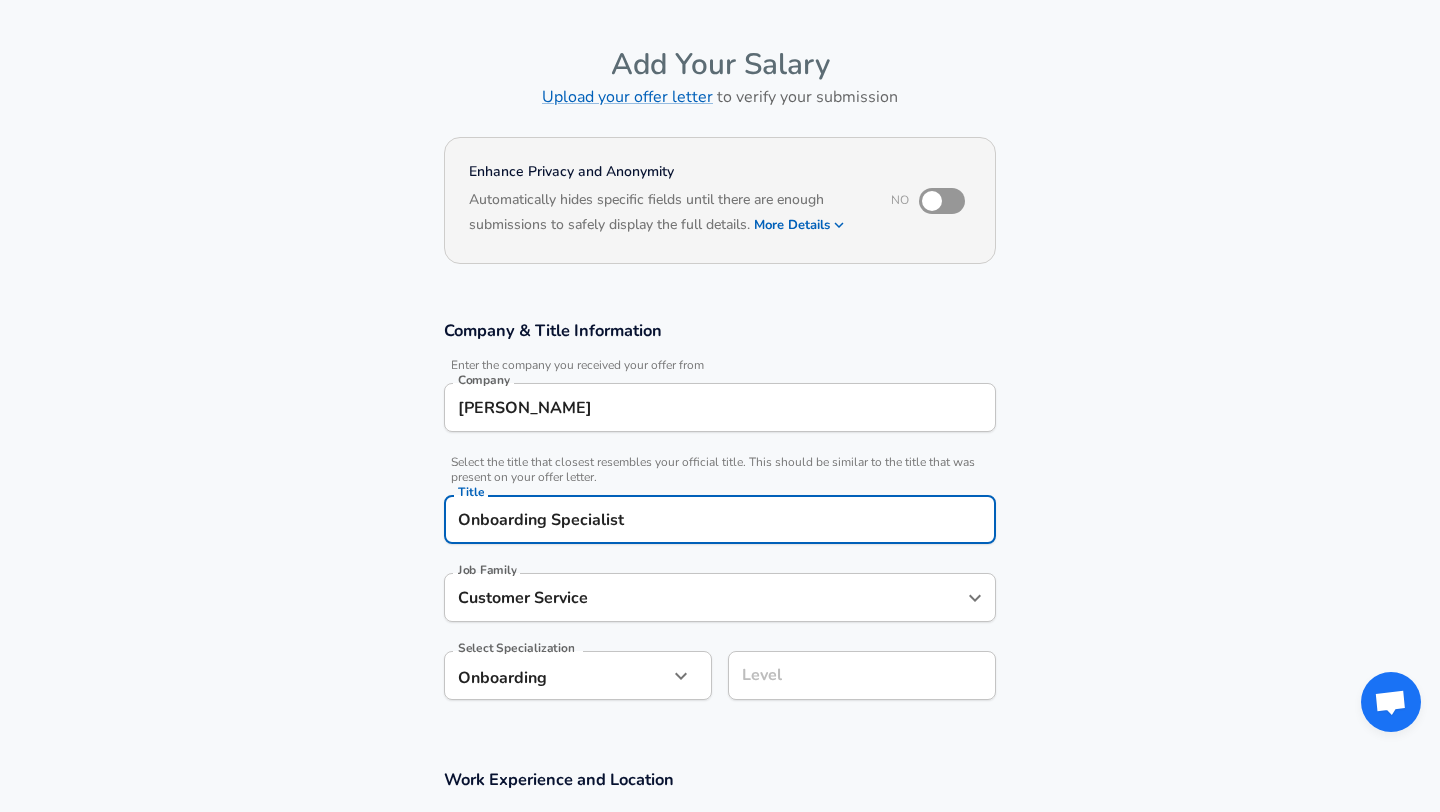 type on "Onboarding Specialist" 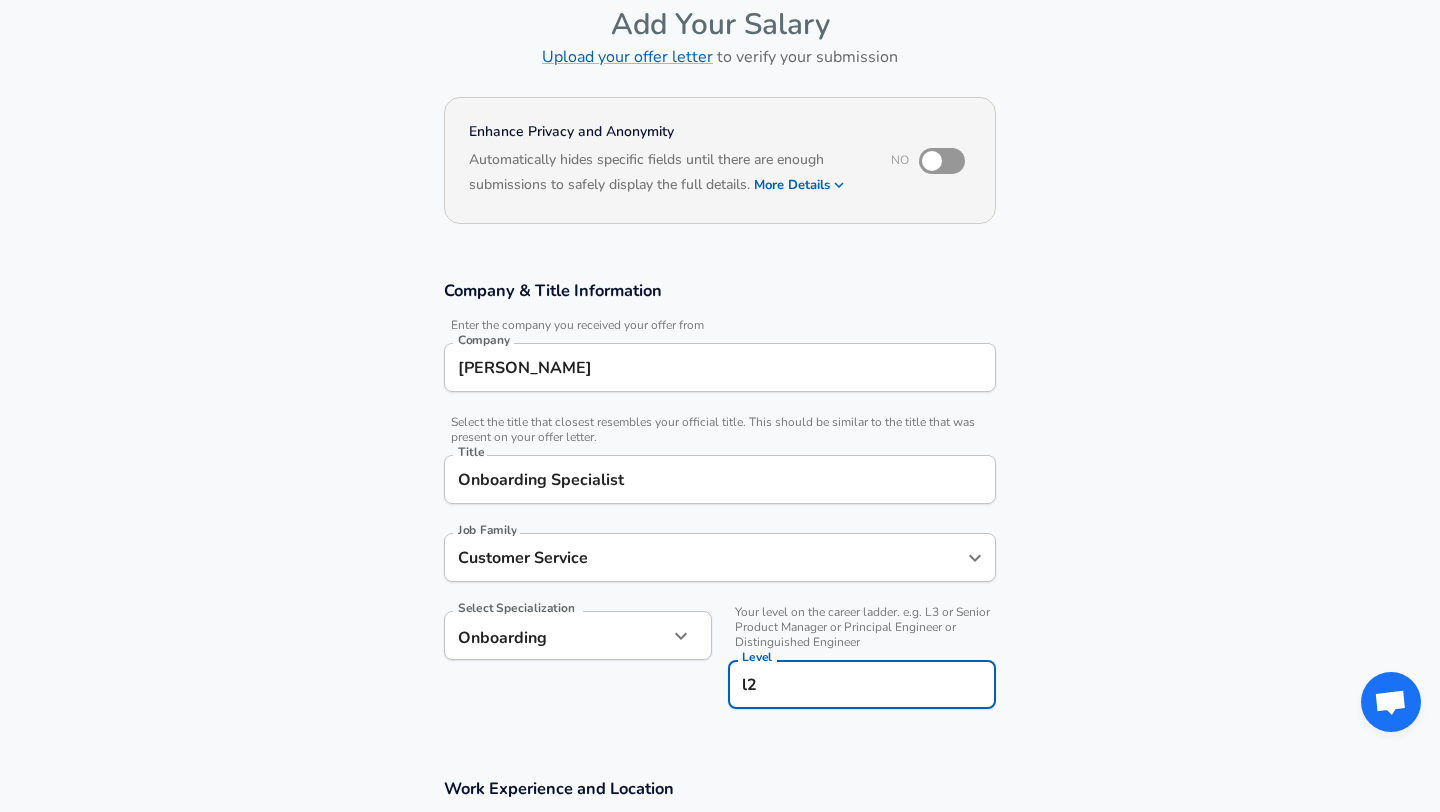 scroll, scrollTop: 0, scrollLeft: 0, axis: both 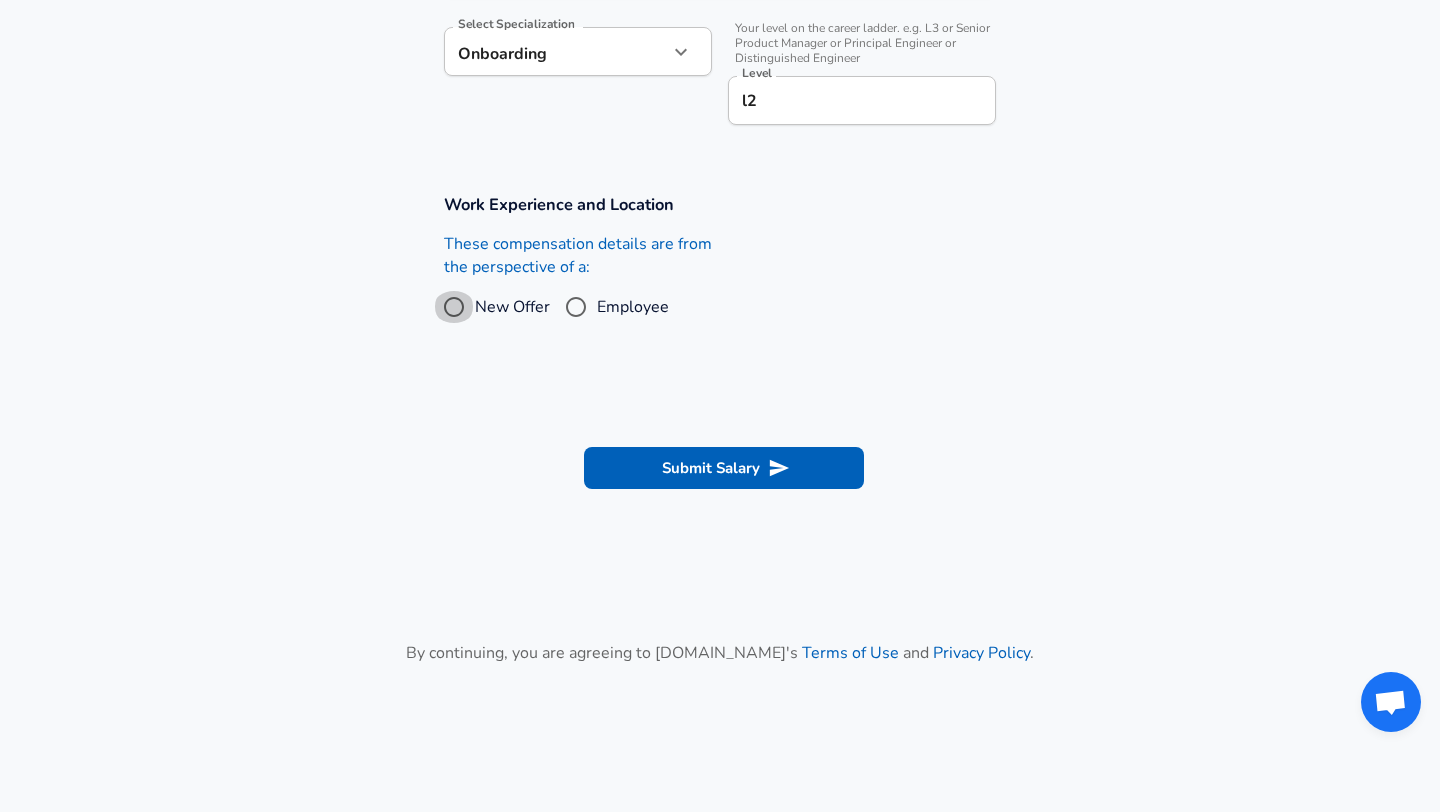 click on "New Offer" at bounding box center [454, 307] 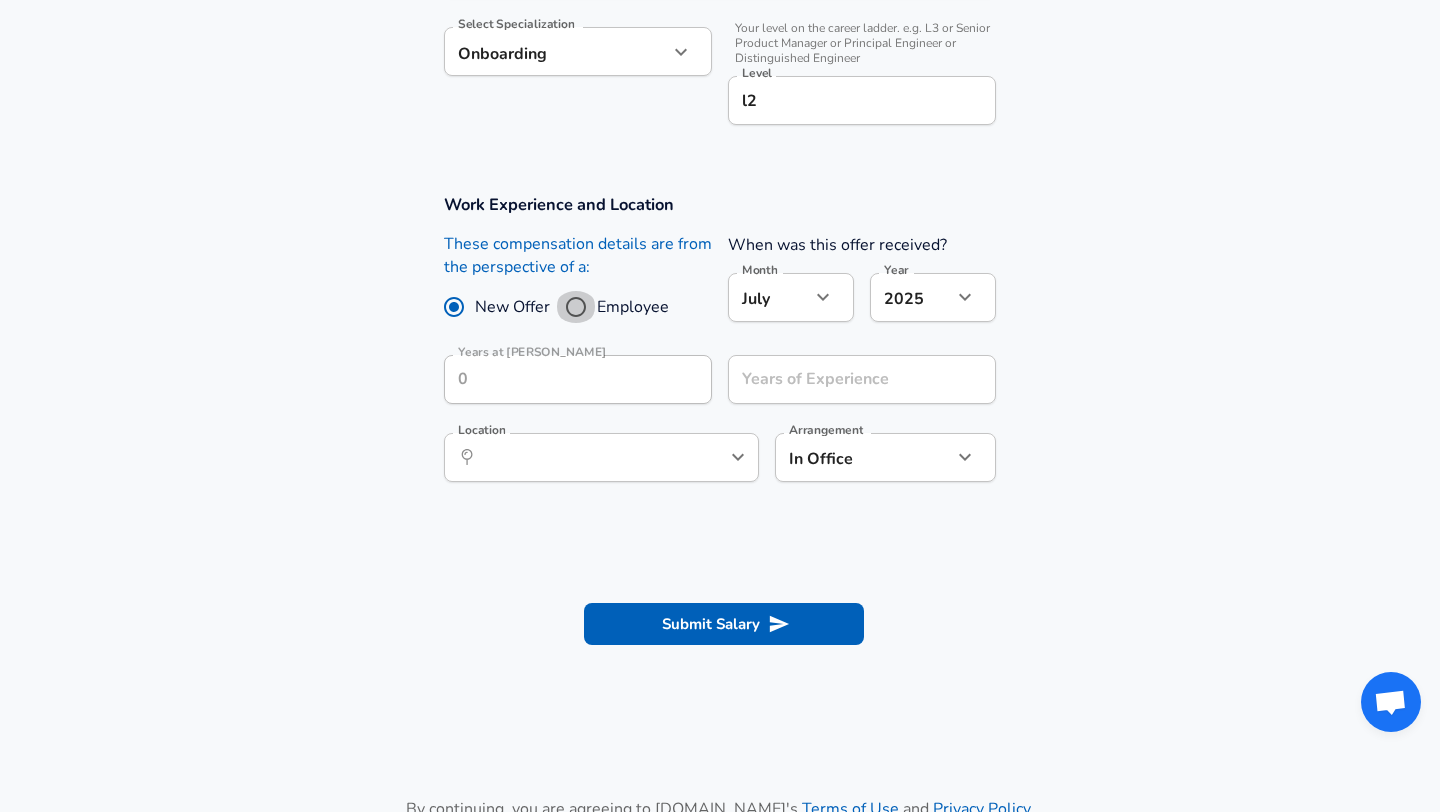 click on "Employee" at bounding box center [576, 307] 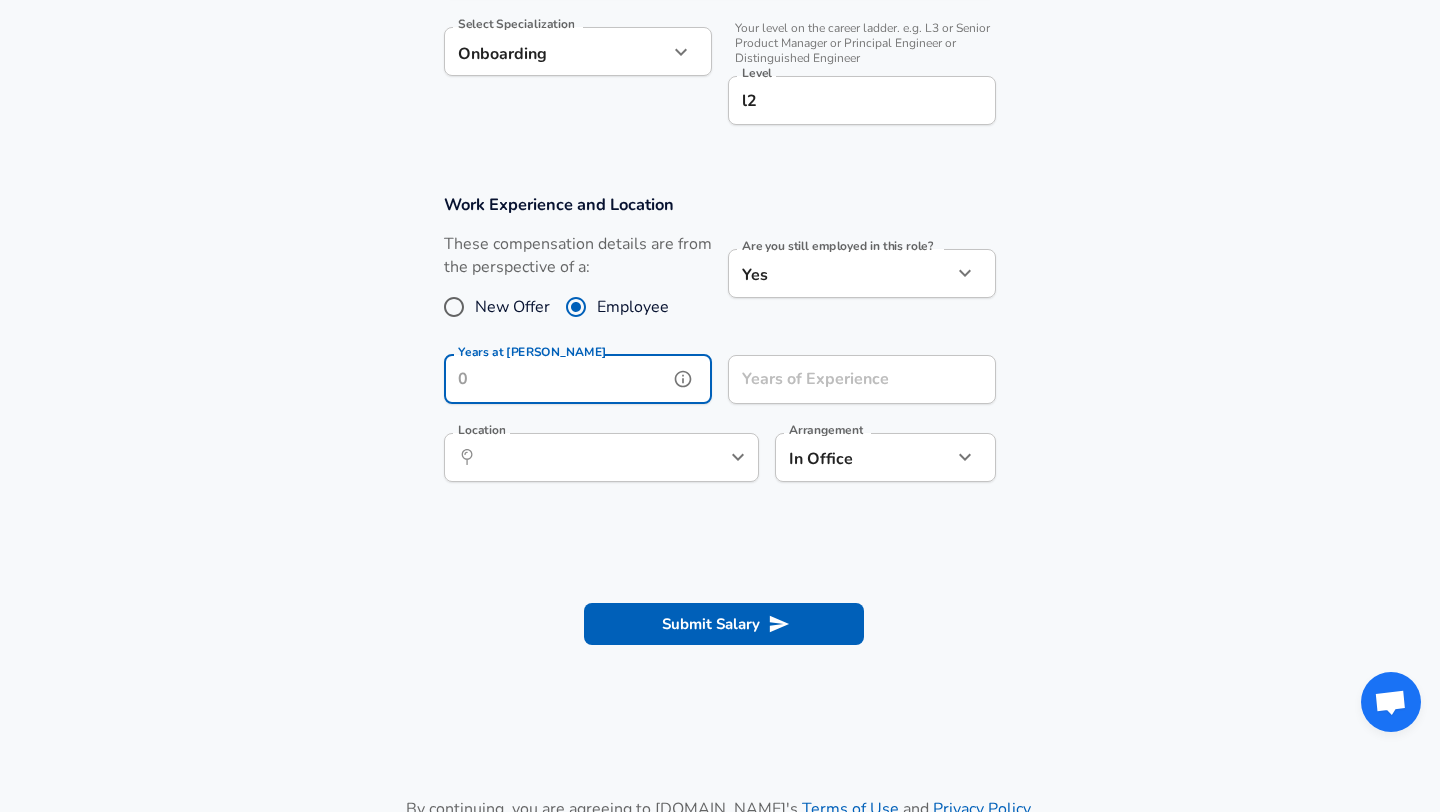click on "Years at Fyle" at bounding box center [556, 379] 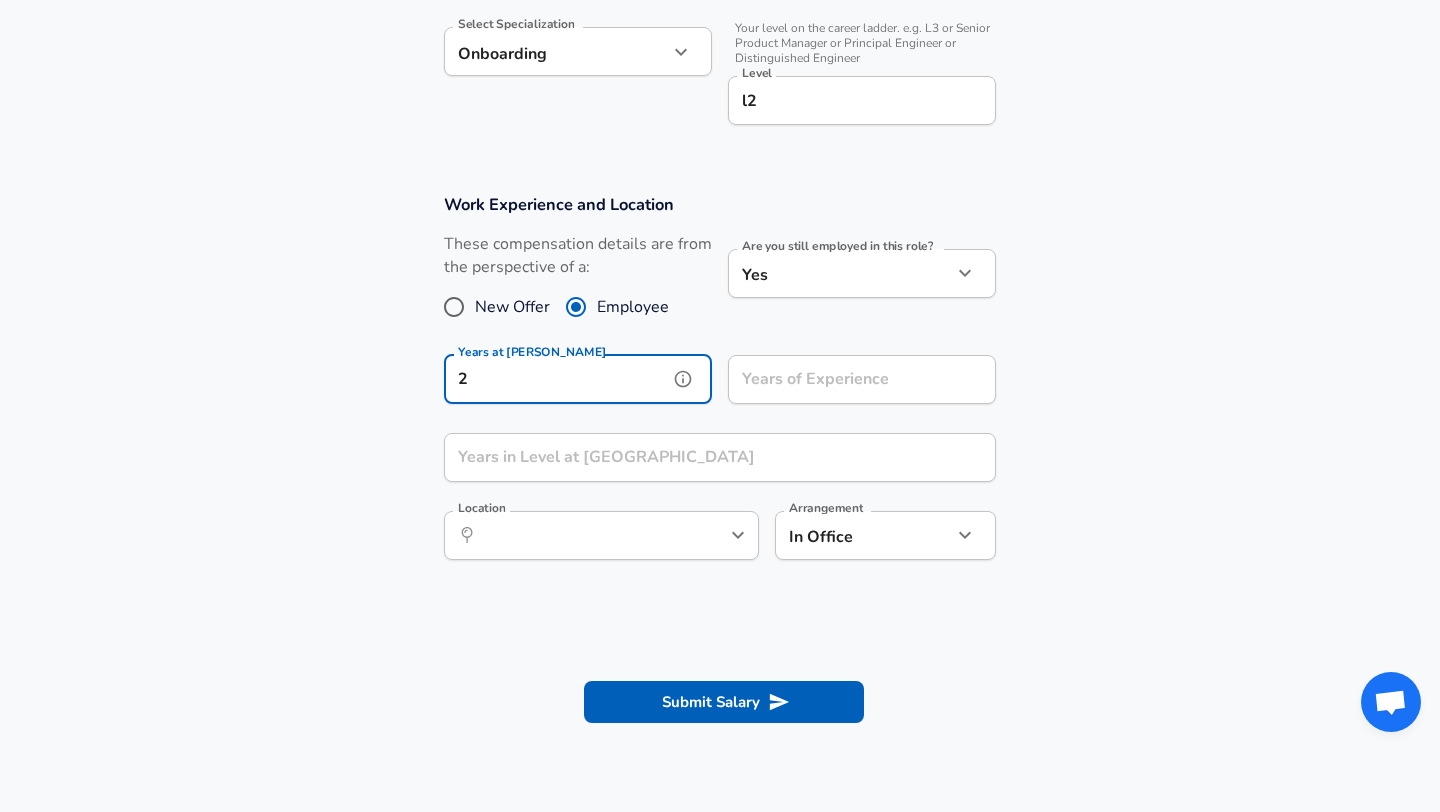 type on "2" 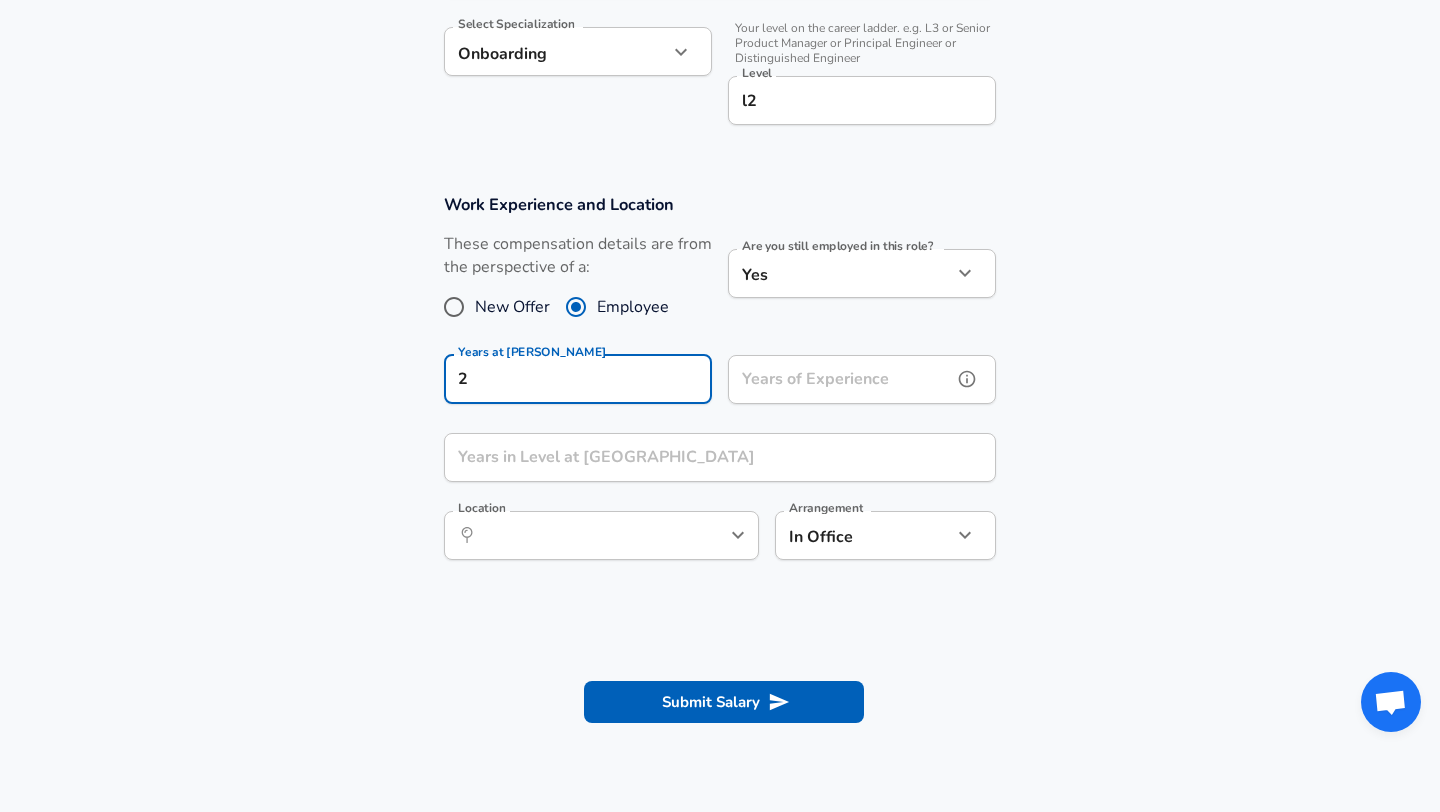 click on "Years of Experience" at bounding box center (840, 379) 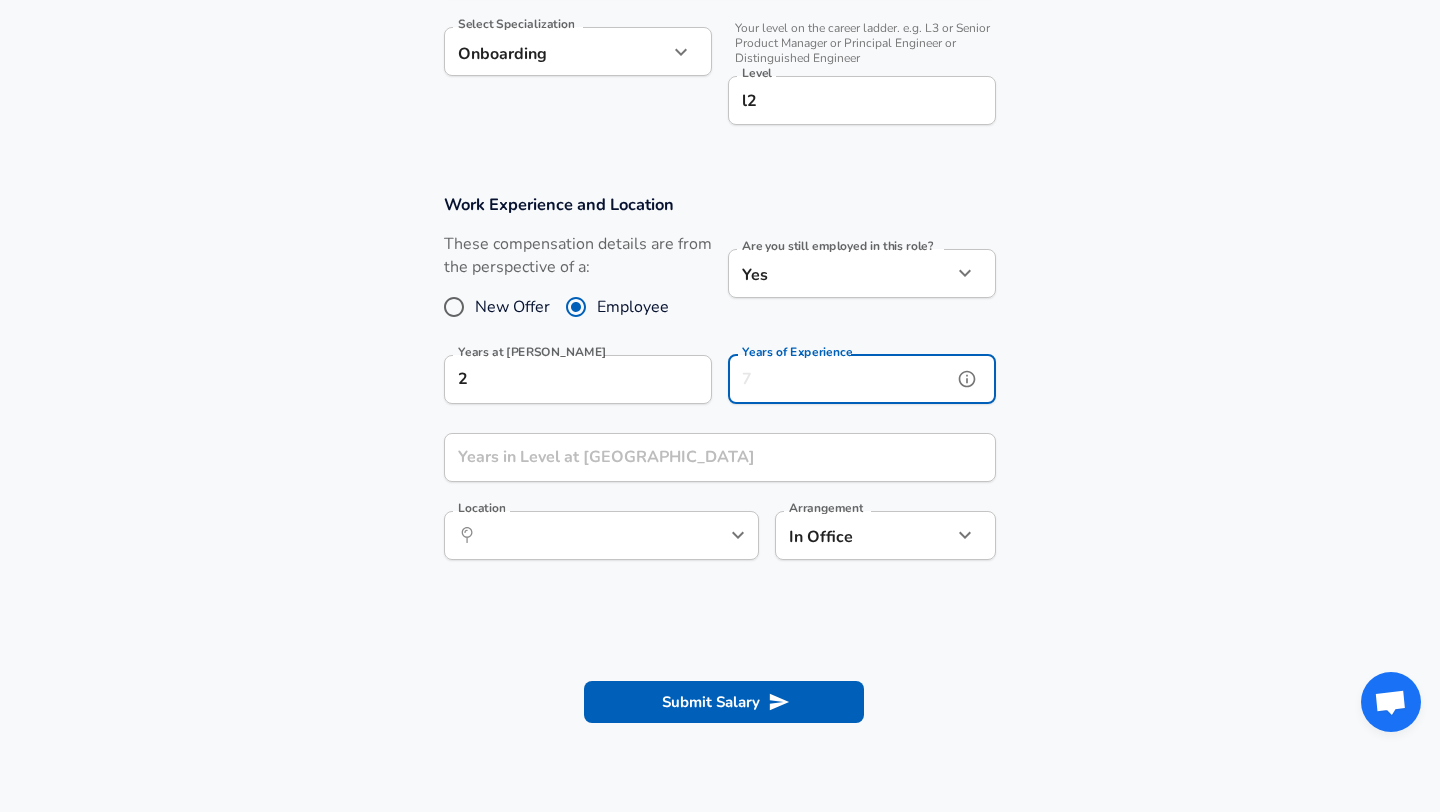 type on "4" 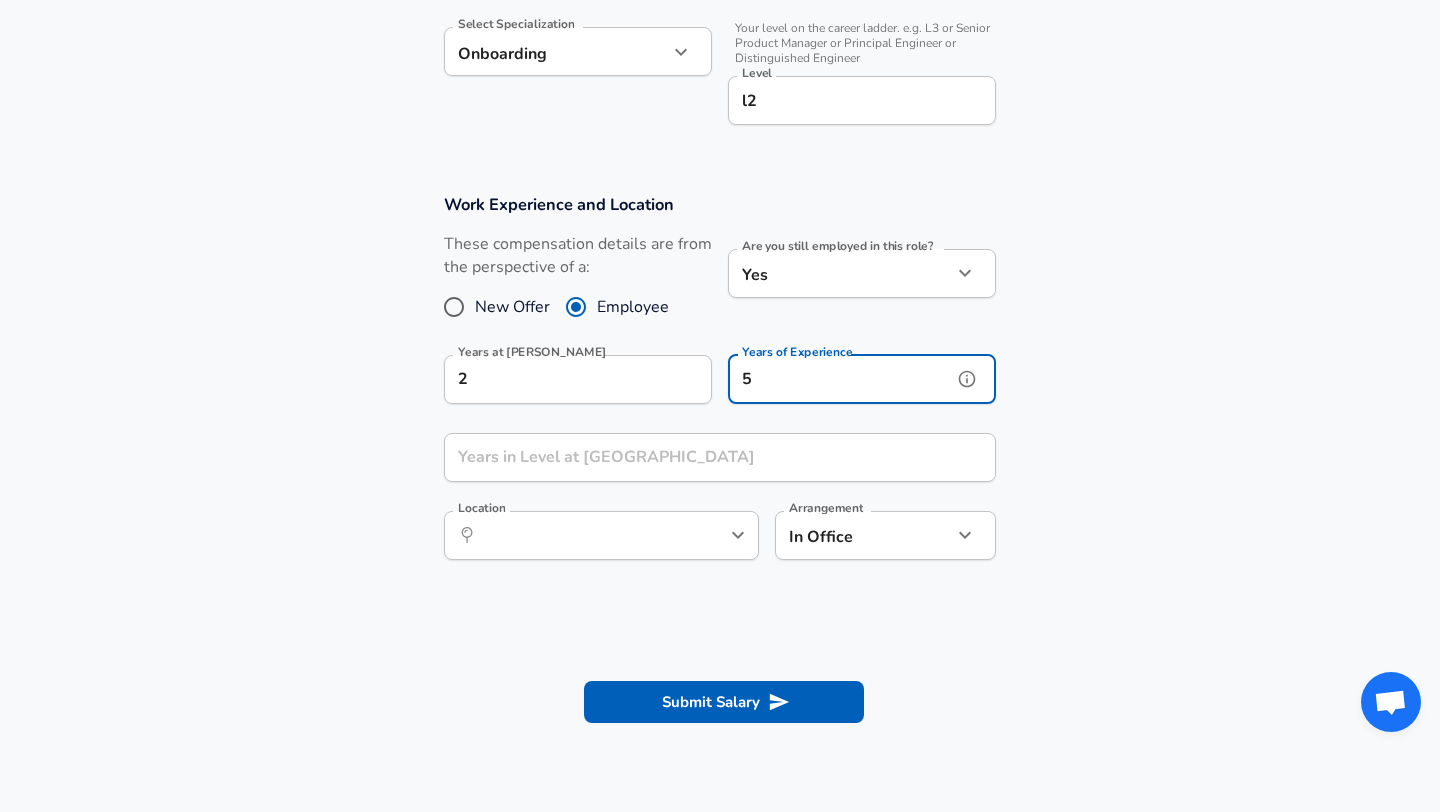 type on "5" 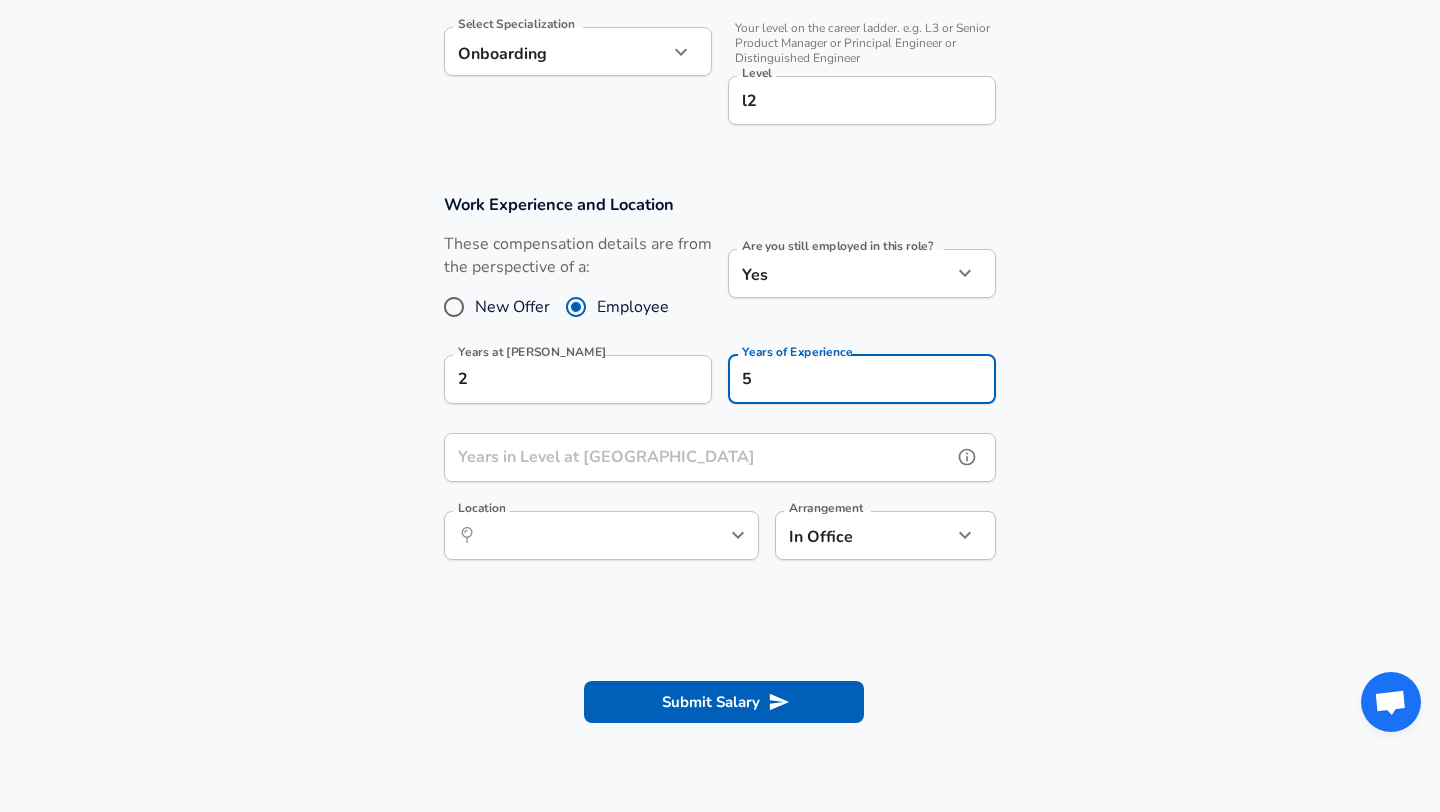 click on "Years in Level at Fyle" at bounding box center [698, 457] 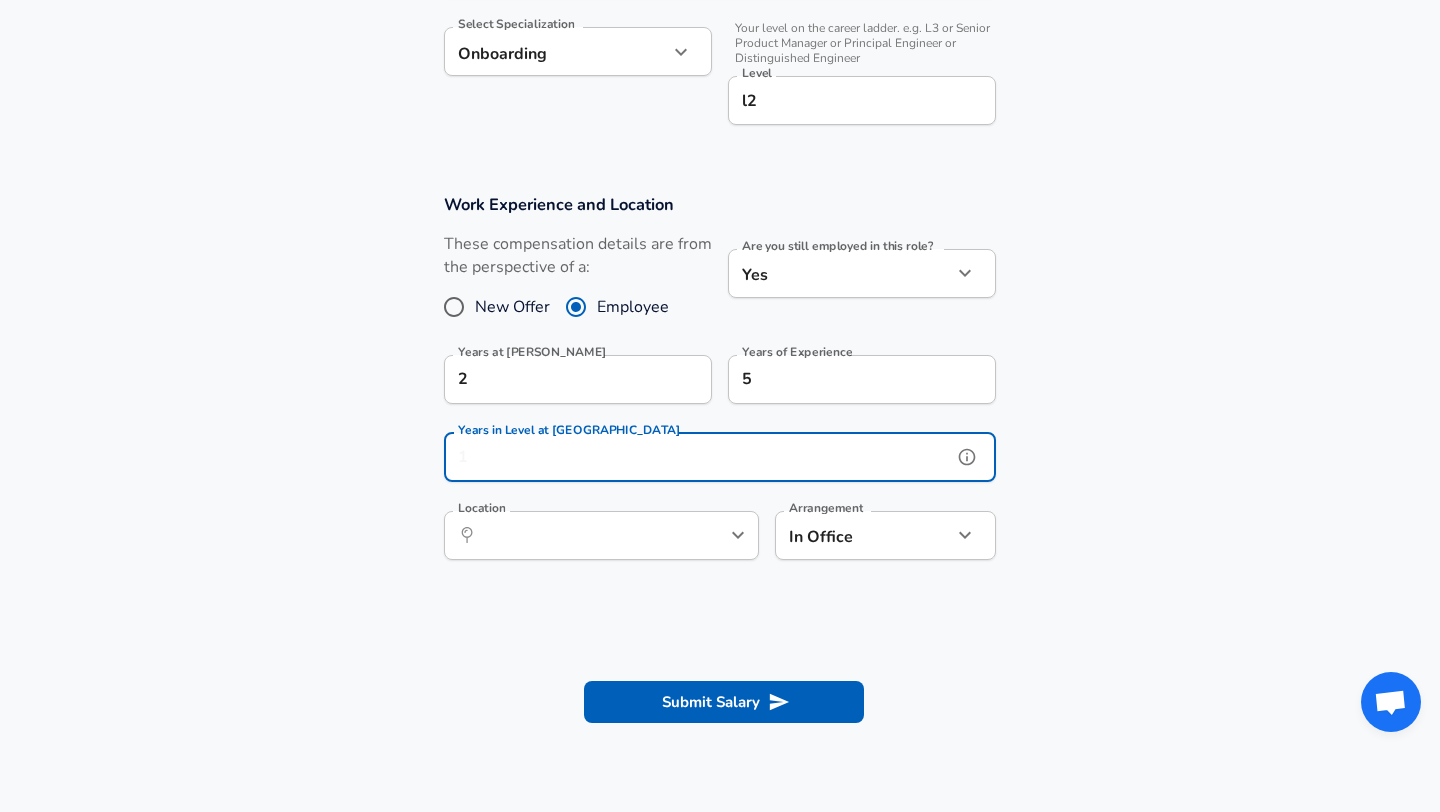 type on "2" 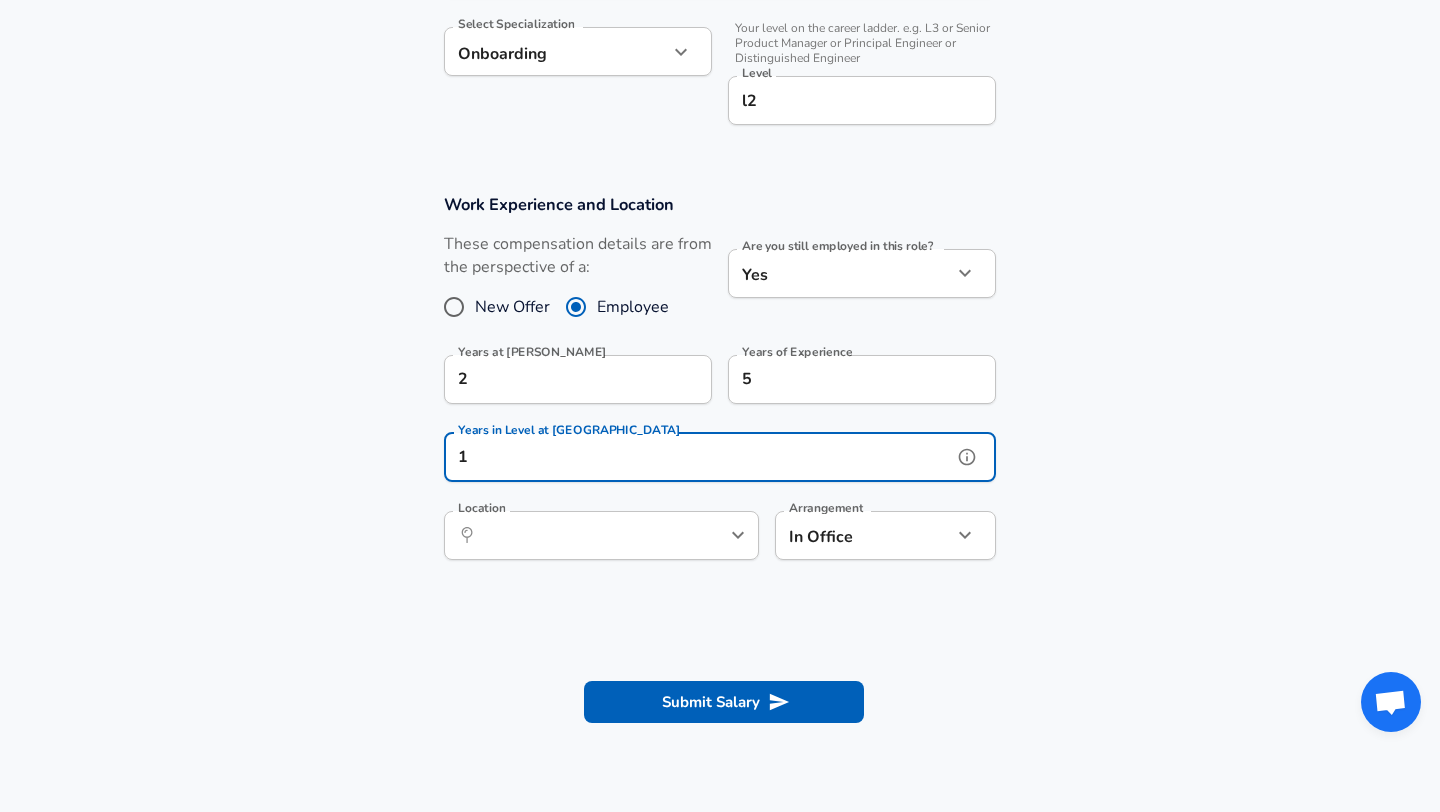 type on "1" 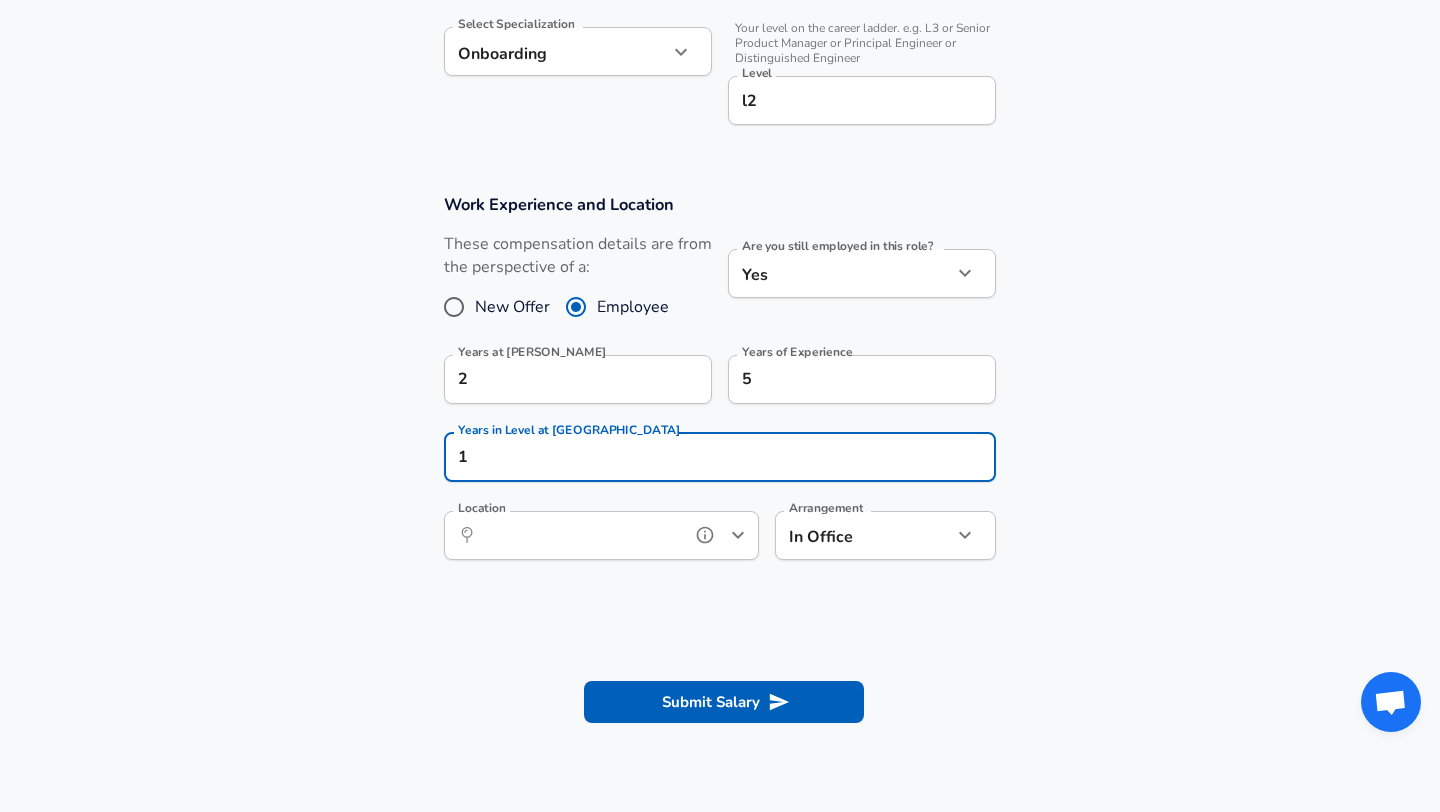 click on "Location" at bounding box center (579, 535) 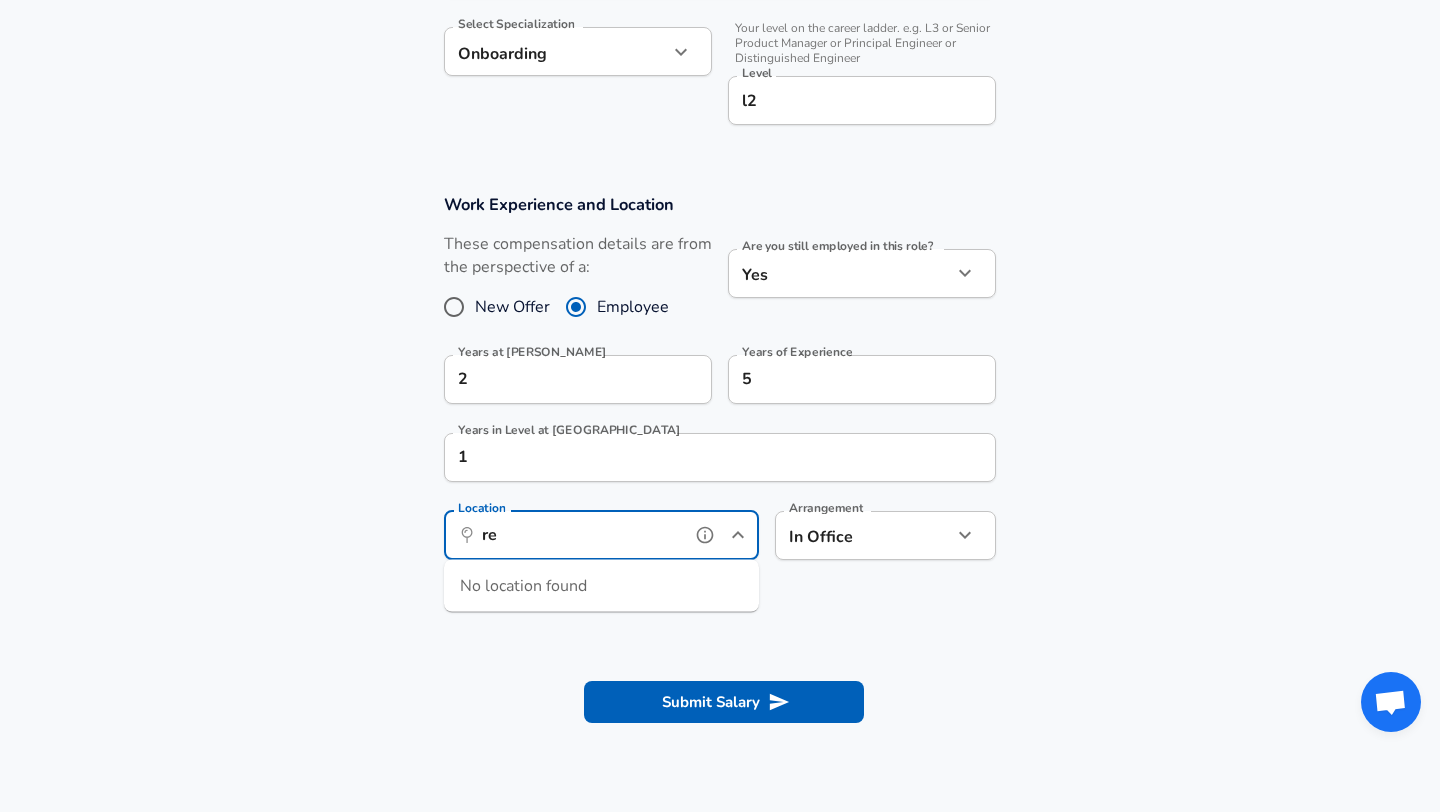 type on "r" 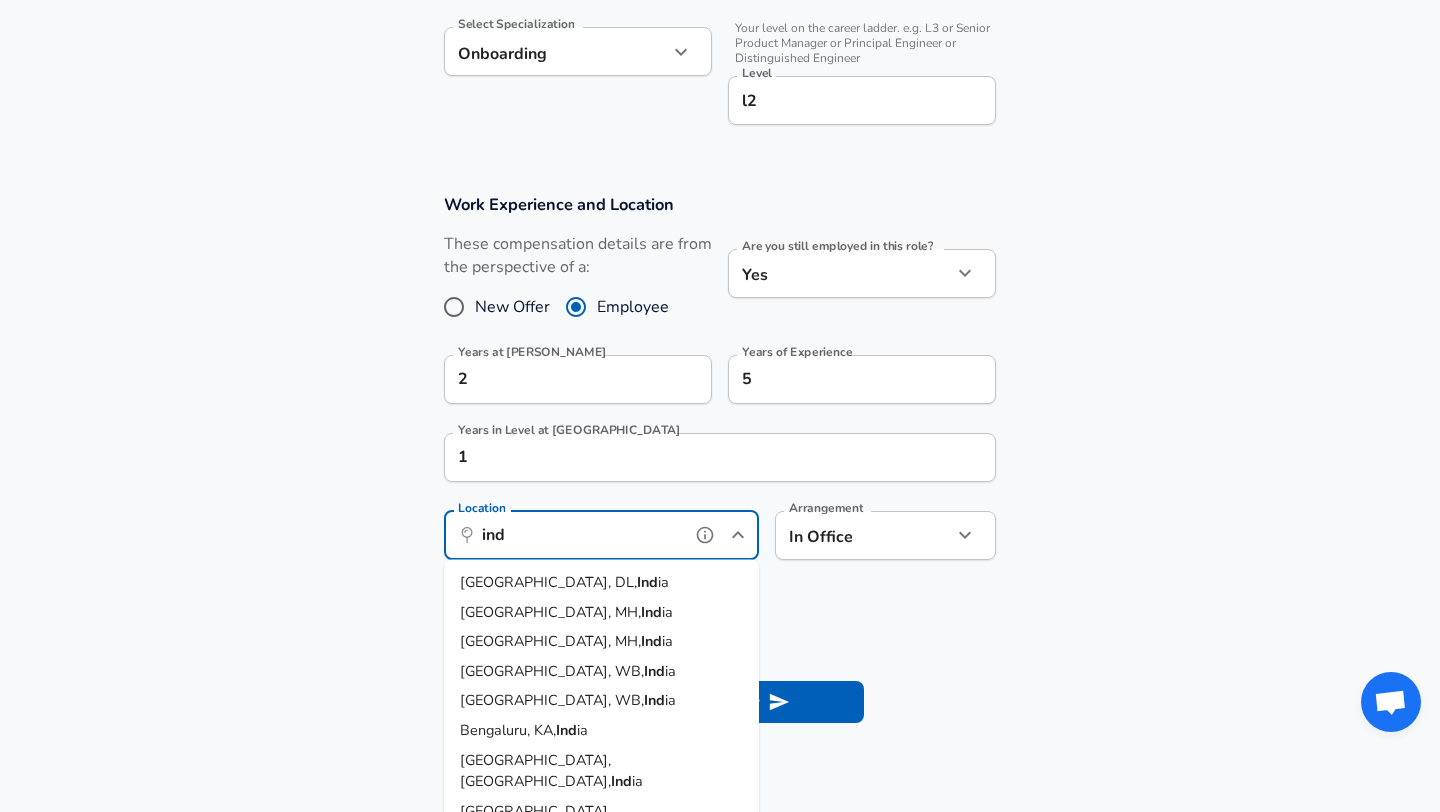 click on "ia" at bounding box center [670, 700] 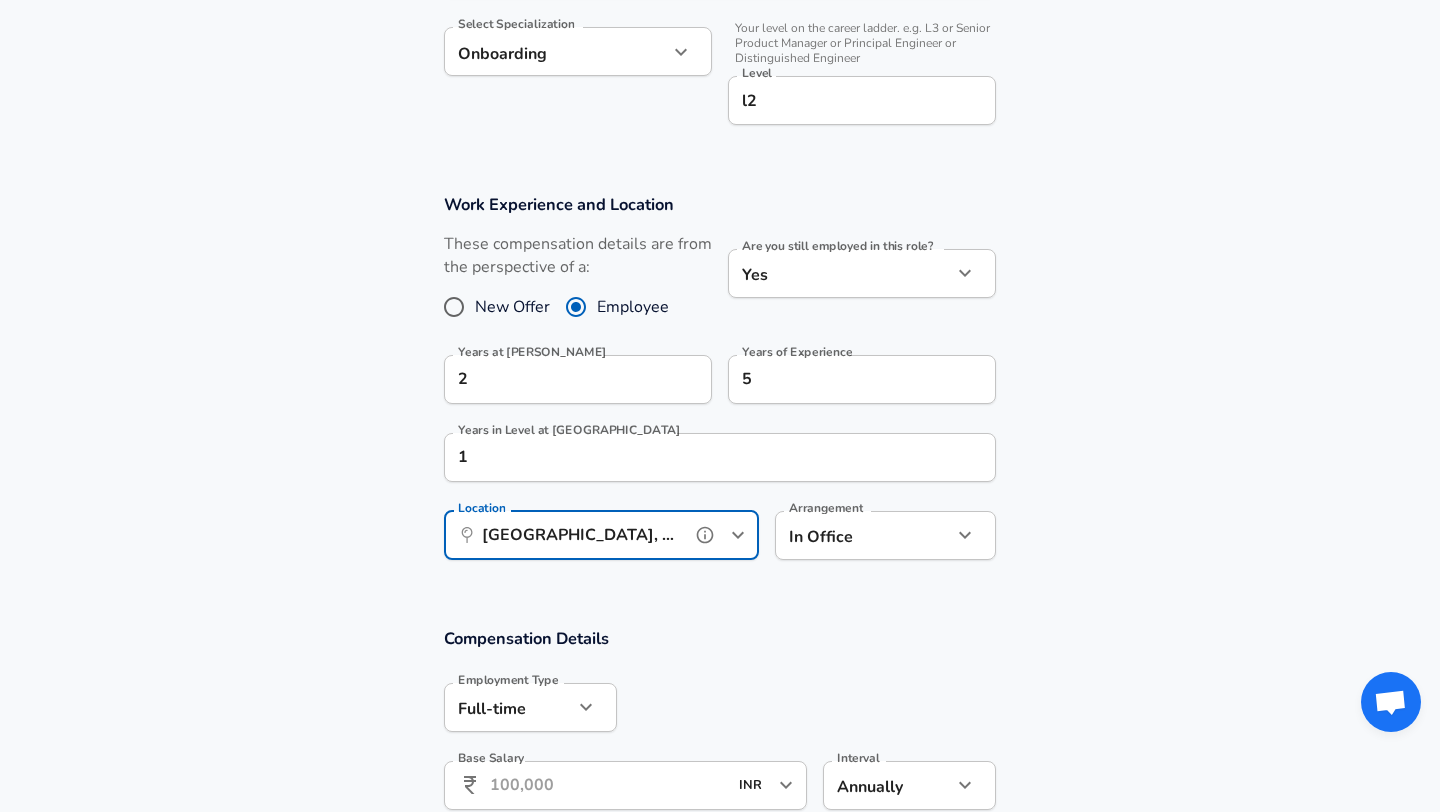 type on "Kolkata, WB, India" 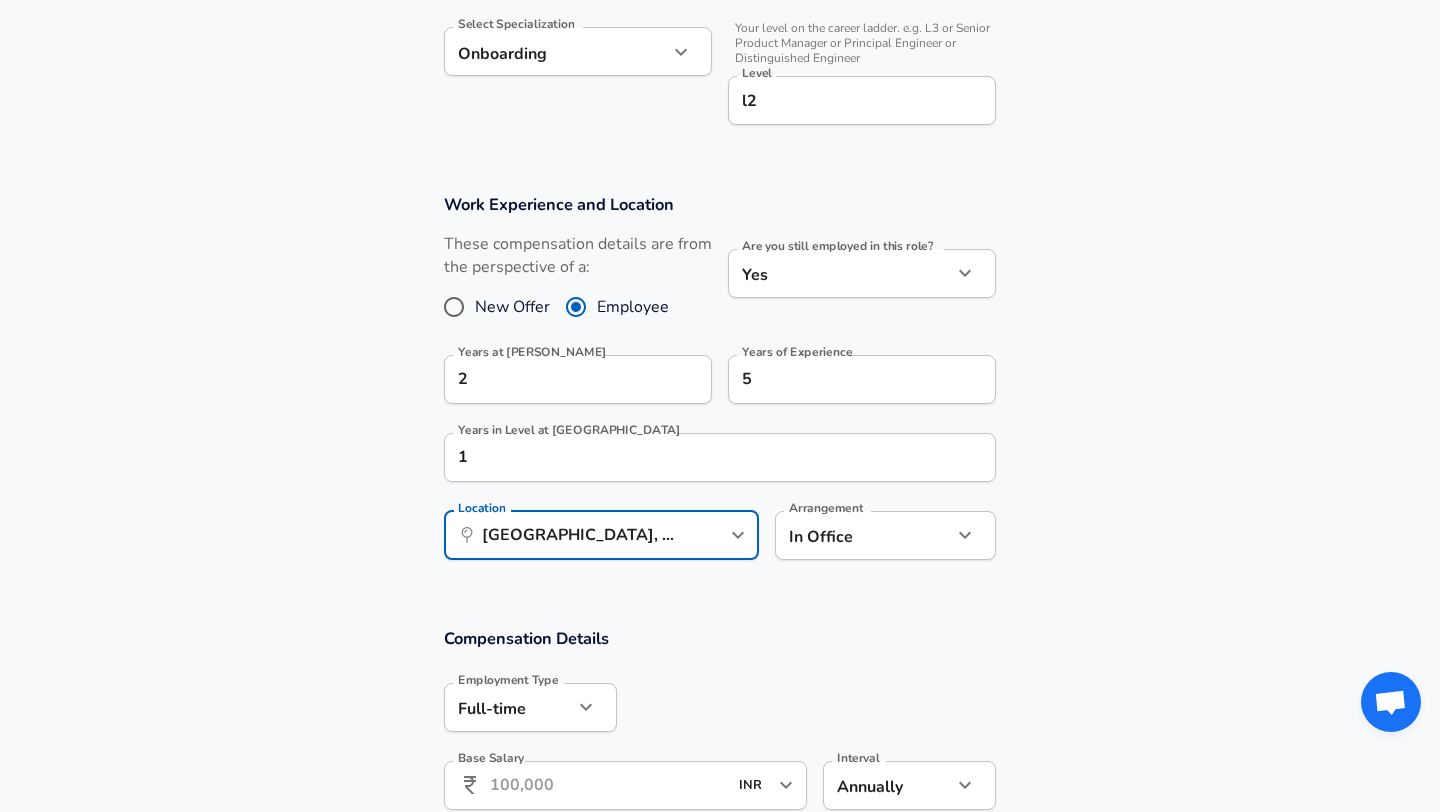 click on "Restart Add Your Salary Upload your offer letter   to verify your submission Enhance Privacy and Anonymity No Automatically hides specific fields until there are enough submissions to safely display the full details.   More Details Based on your submission and the data points that we have already collected, we will automatically hide and anonymize specific fields if there aren't enough data points to remain sufficiently anonymous. Company & Title Information   Enter the company you received your offer from Company Fyle Company   Select the title that closest resembles your official title. This should be similar to the title that was present on your offer letter. Title Onboarding Specialist Title Job Family Customer Service Job Family Select Specialization Onboarding Onboarding Select Specialization   Your level on the career ladder. e.g. L3 or Senior Product Manager or Principal Engineer or Distinguished Engineer Level l2 Level Work Experience and Location New Offer Employee Yes yes Years at Fyle 2 5 1 ​" at bounding box center [720, -278] 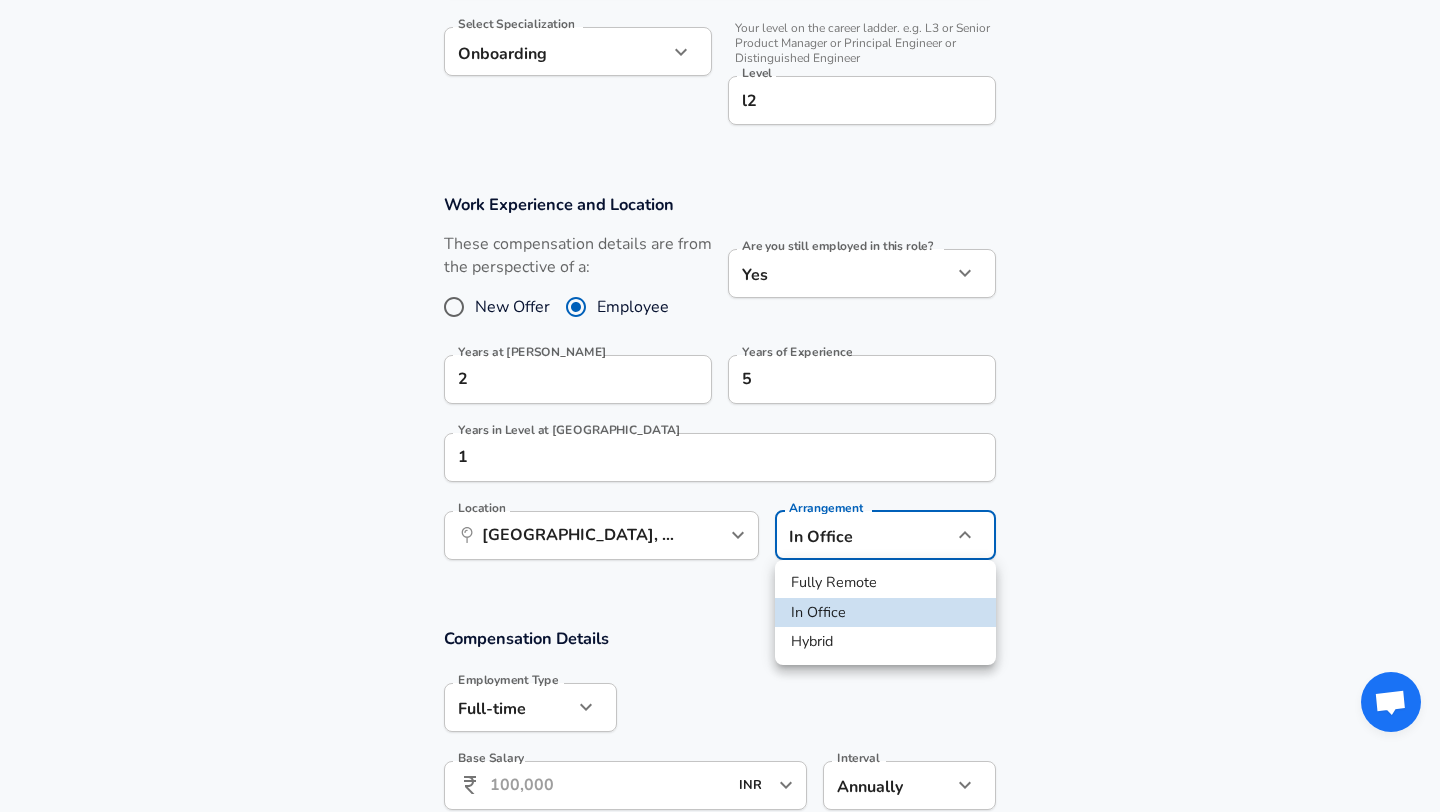 click on "Fully Remote" at bounding box center (885, 583) 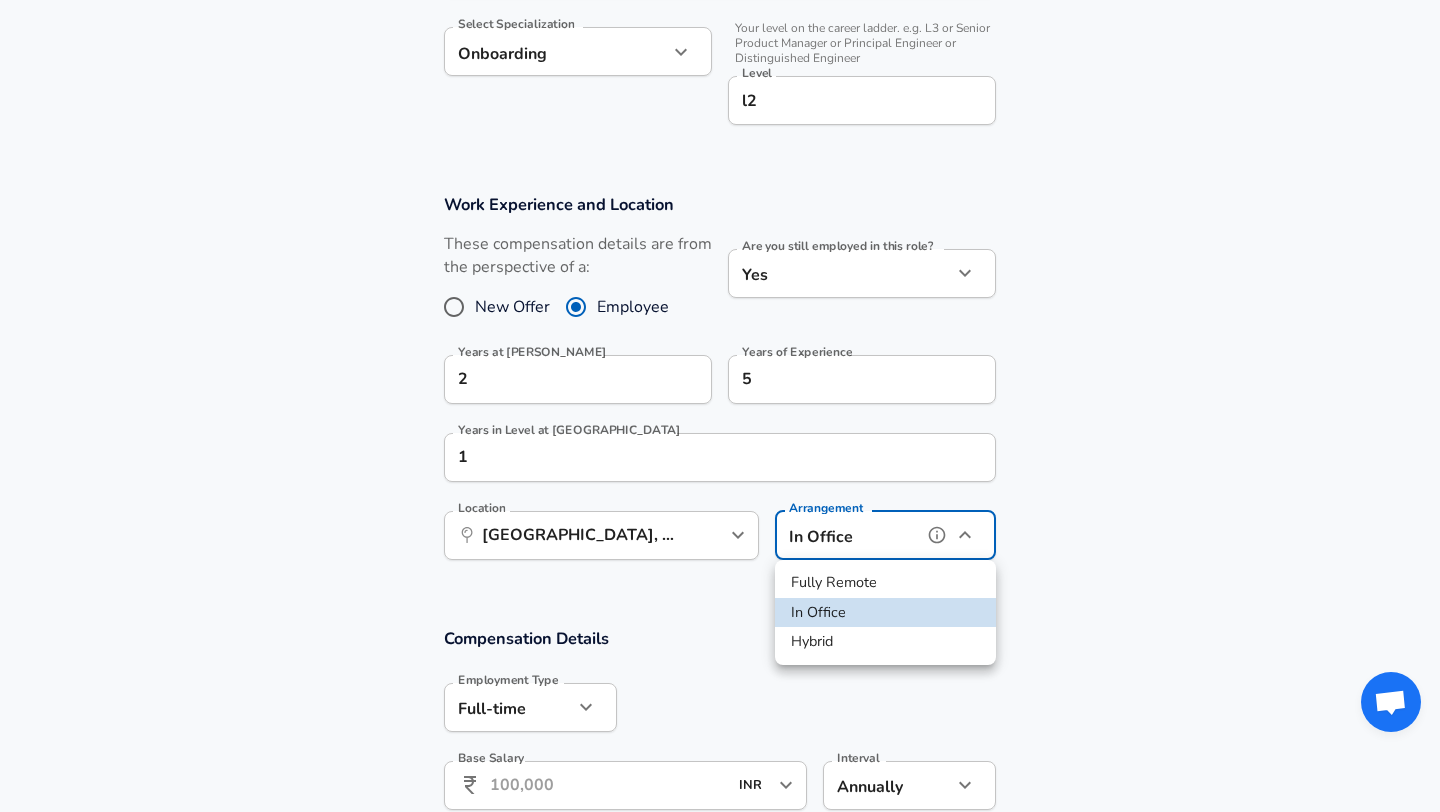type on "remote" 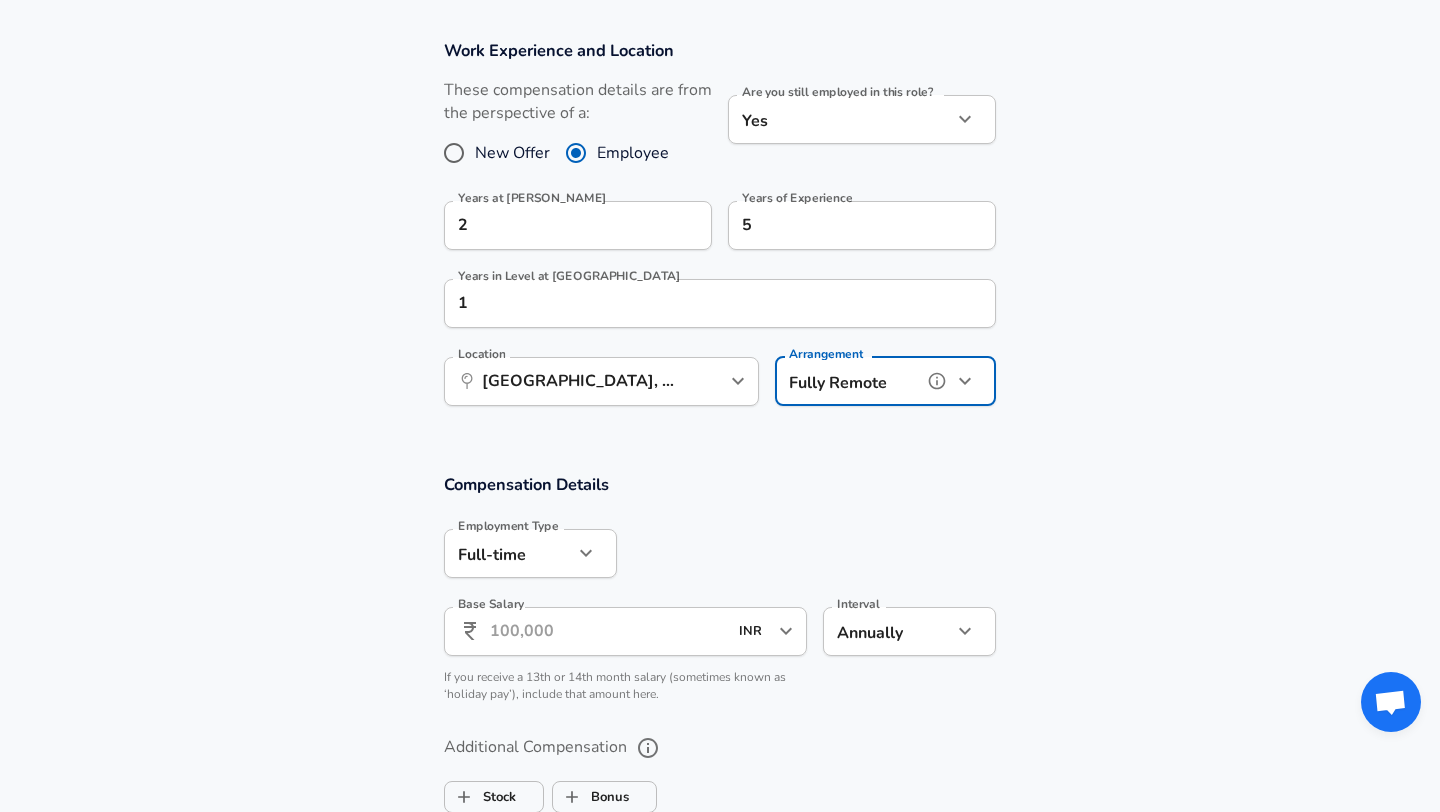 scroll, scrollTop: 879, scrollLeft: 0, axis: vertical 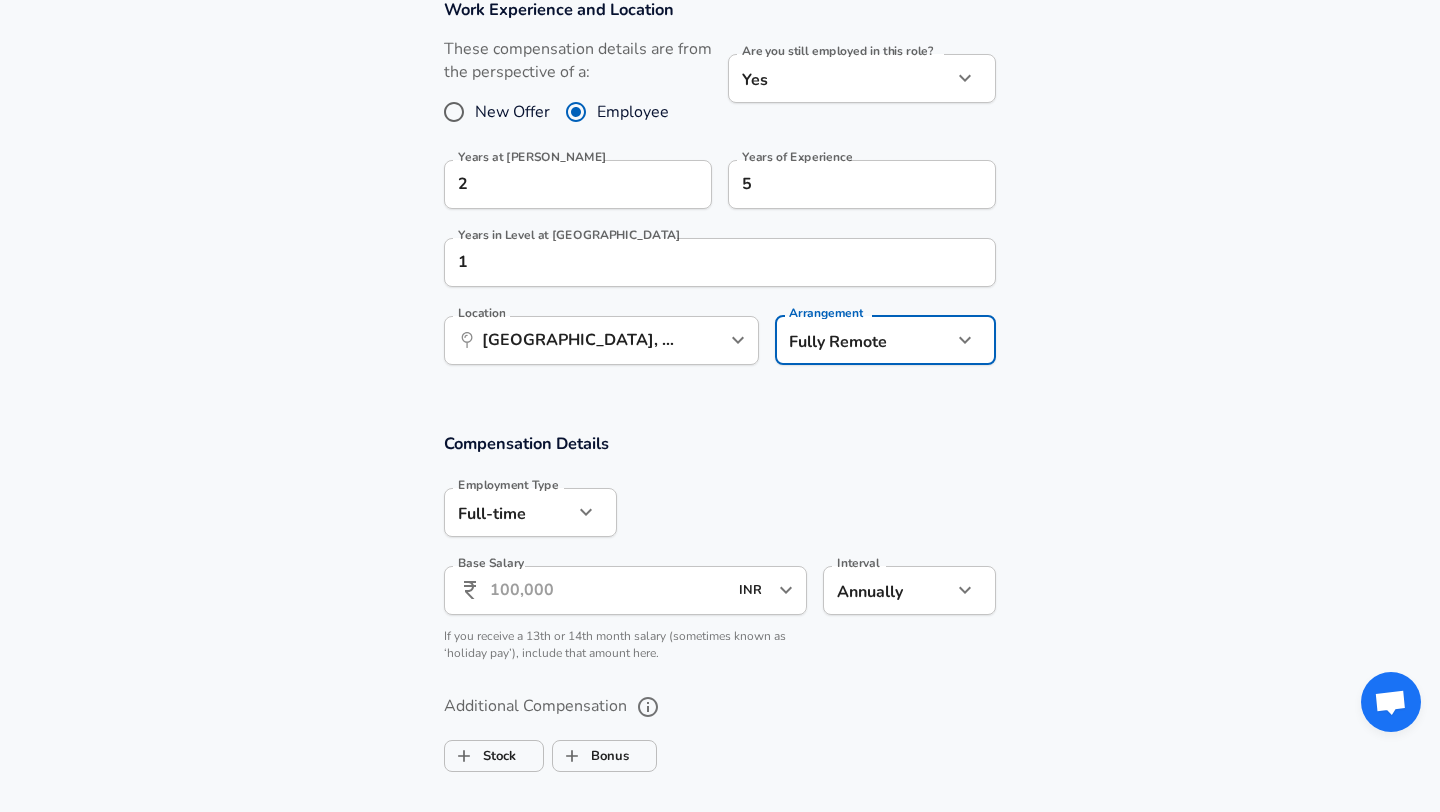 click on "Base Salary" at bounding box center [608, 590] 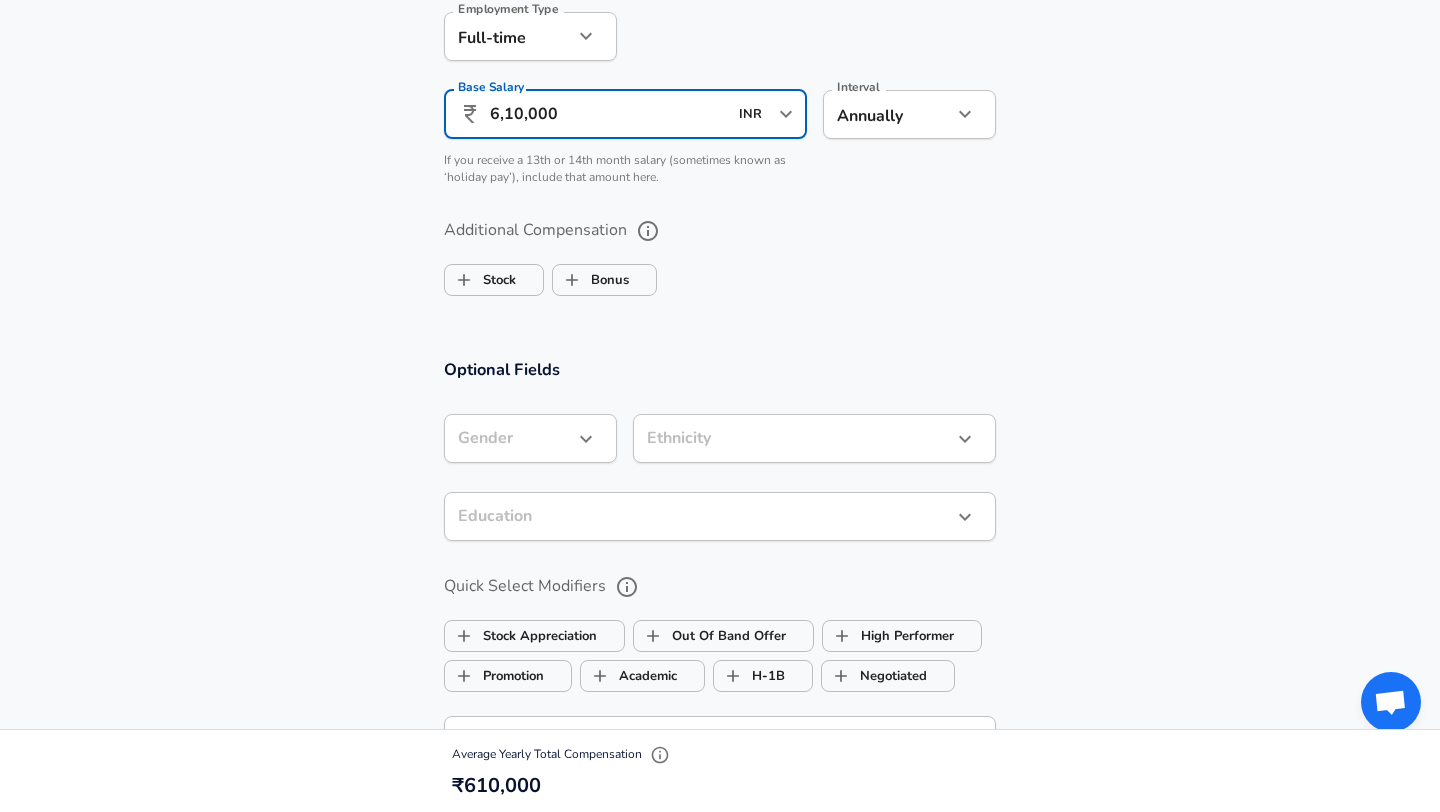scroll, scrollTop: 1375, scrollLeft: 0, axis: vertical 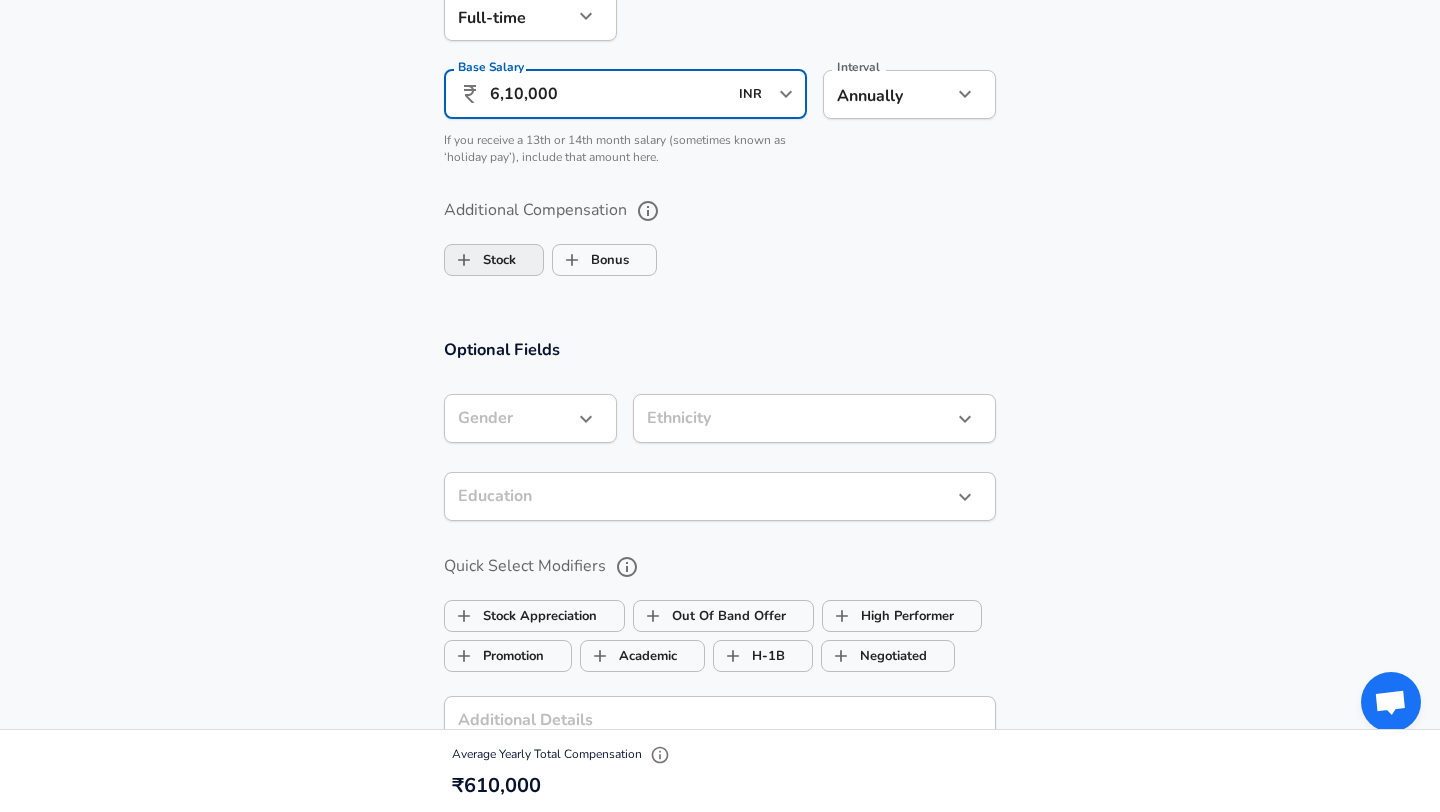 type on "6,10,000" 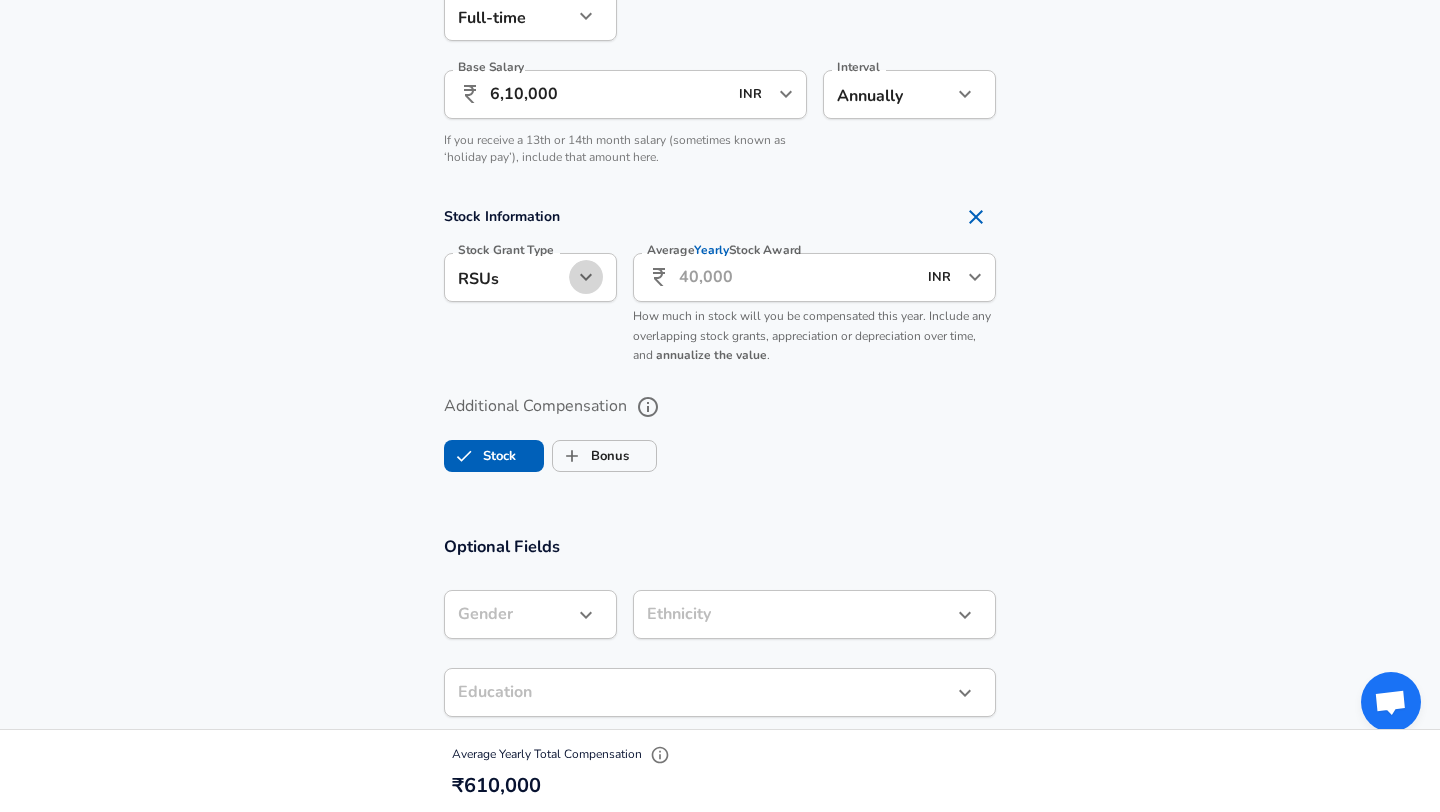 click 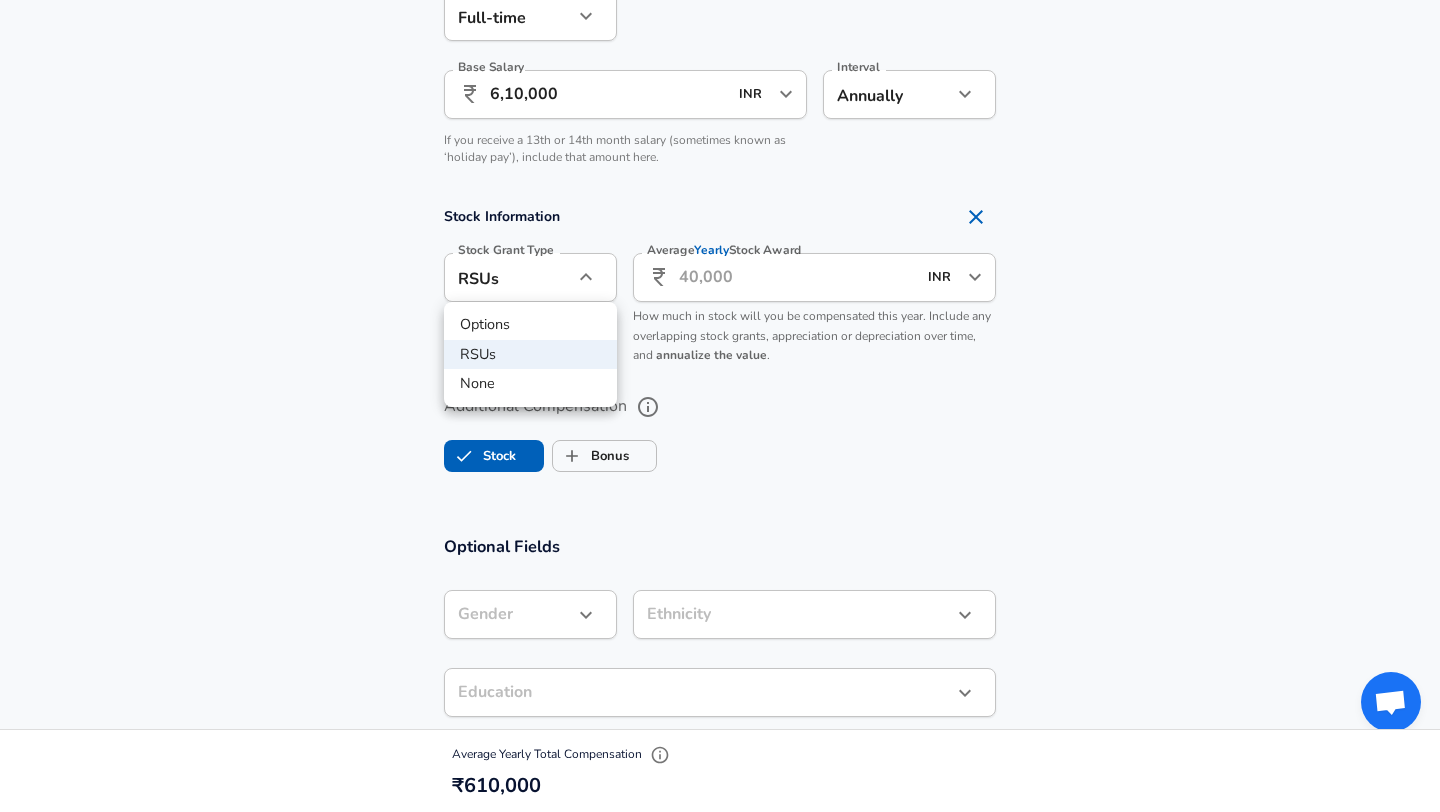 click on "Options" at bounding box center [530, 325] 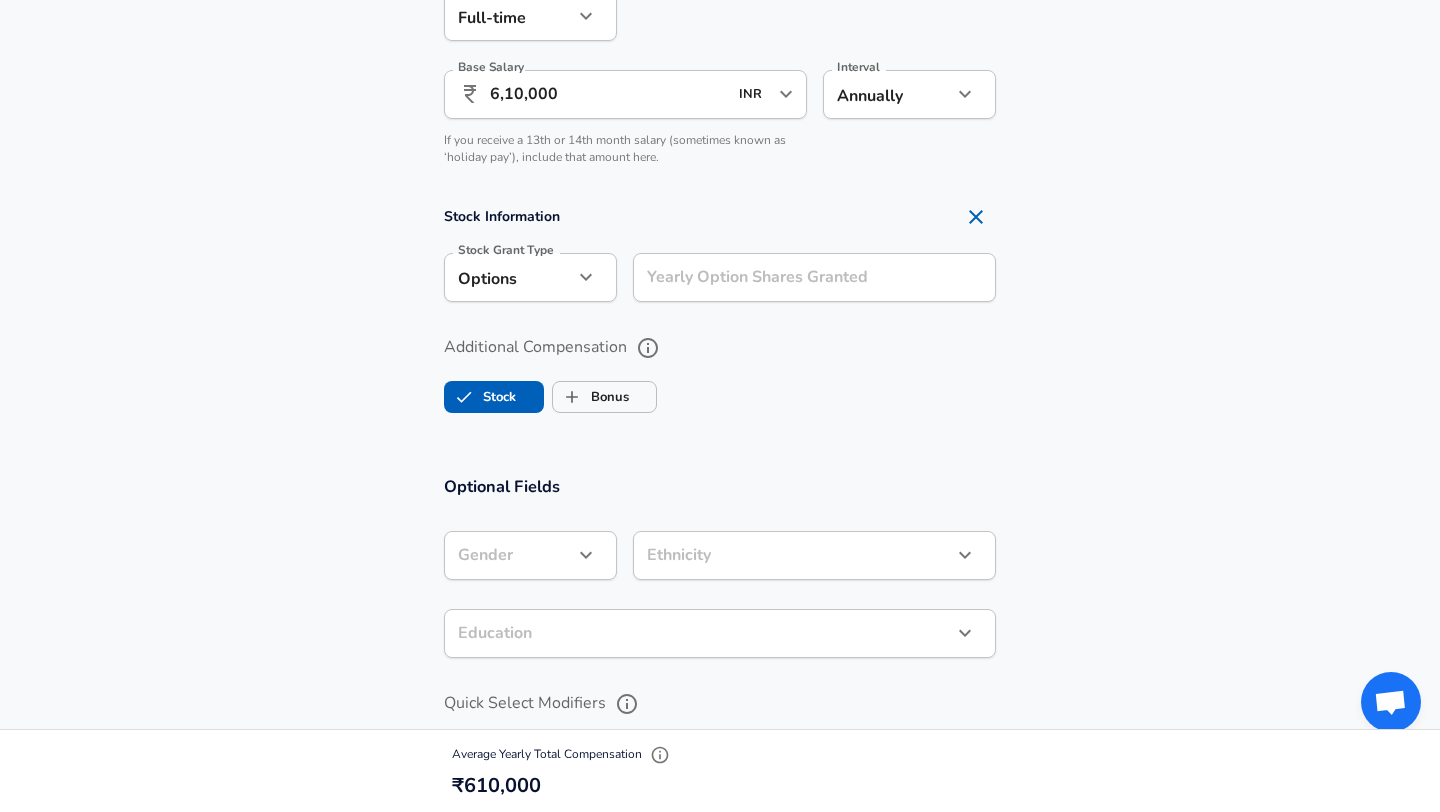 click on "Yearly Option Shares Granted" at bounding box center (814, 277) 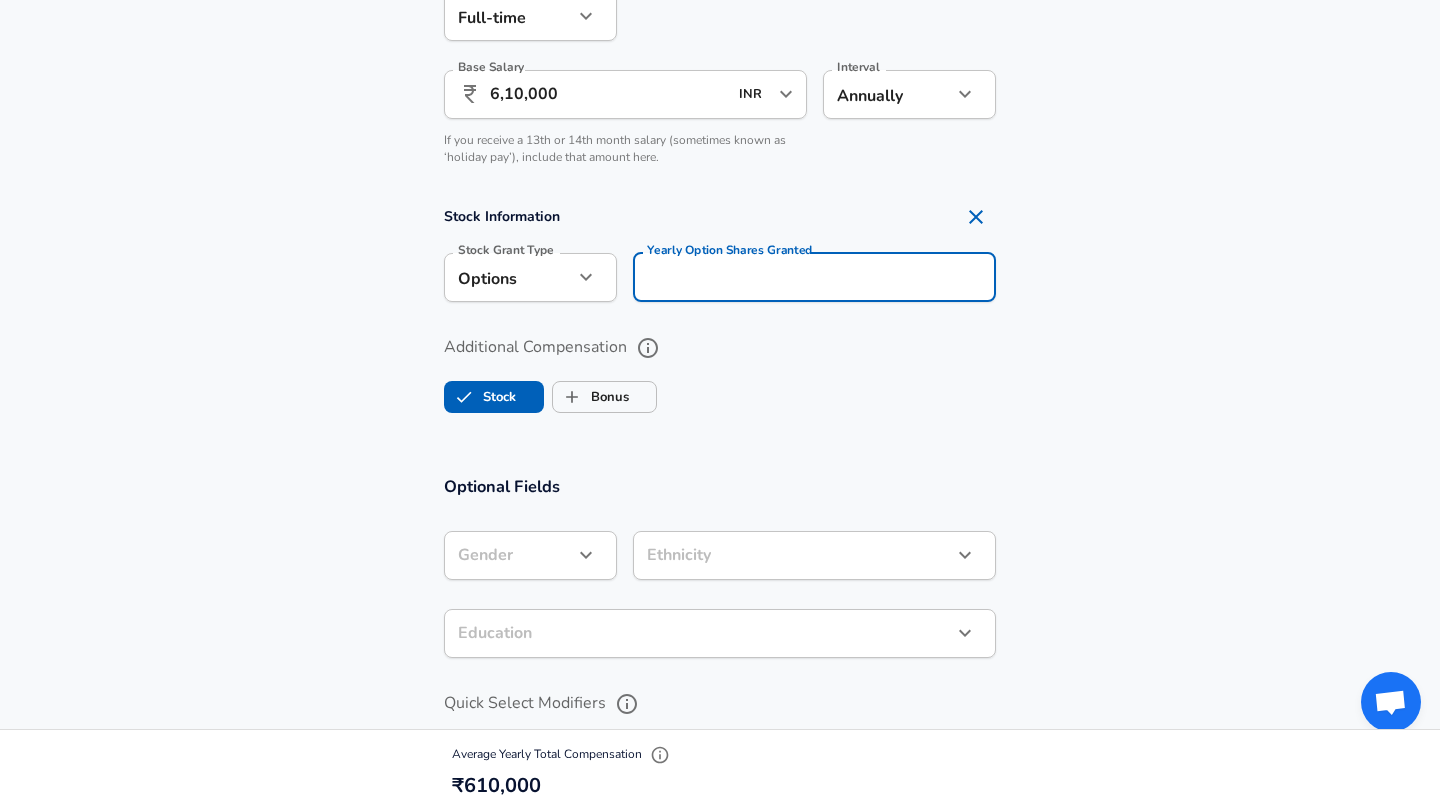 click on "Yearly Option Shares Granted" at bounding box center (814, 277) 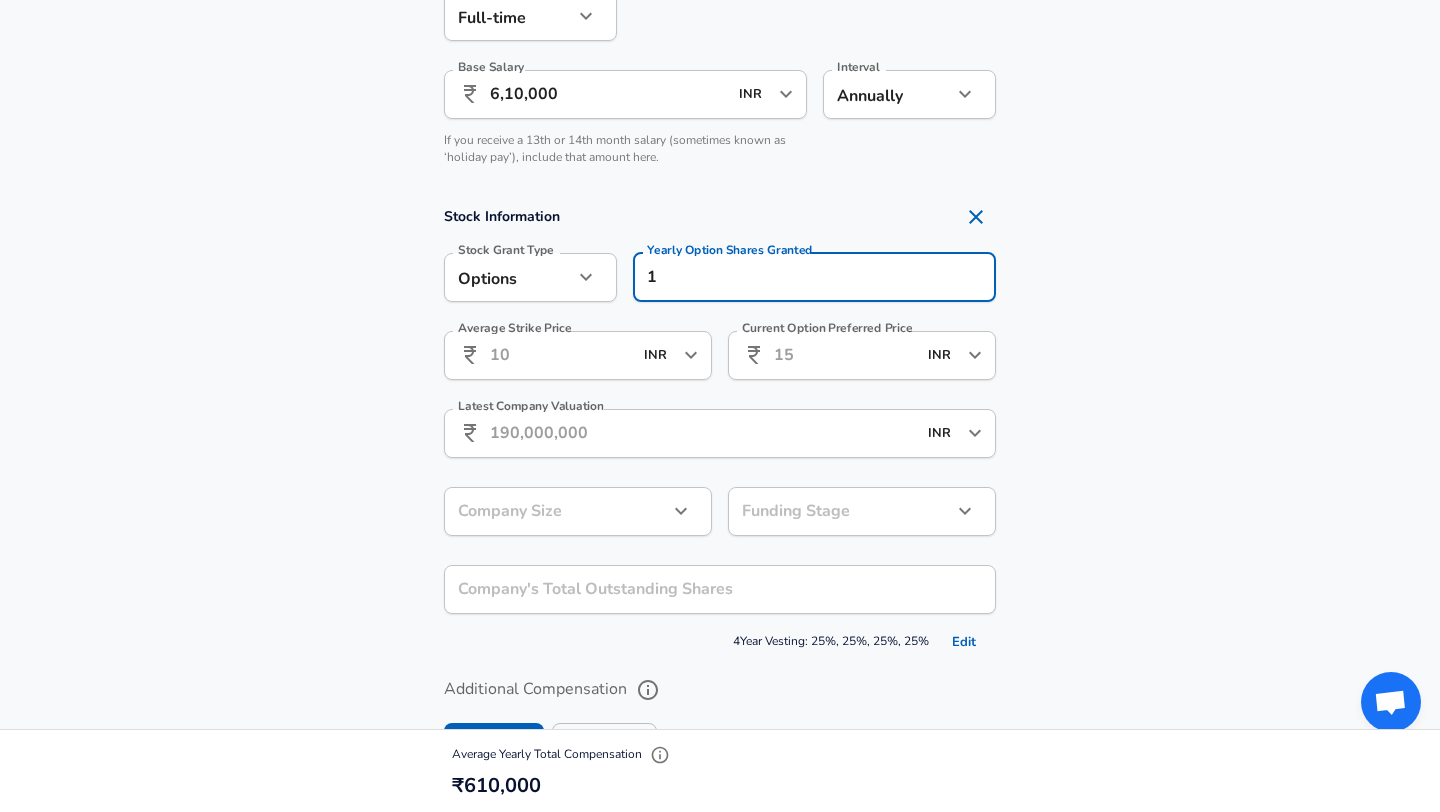 type 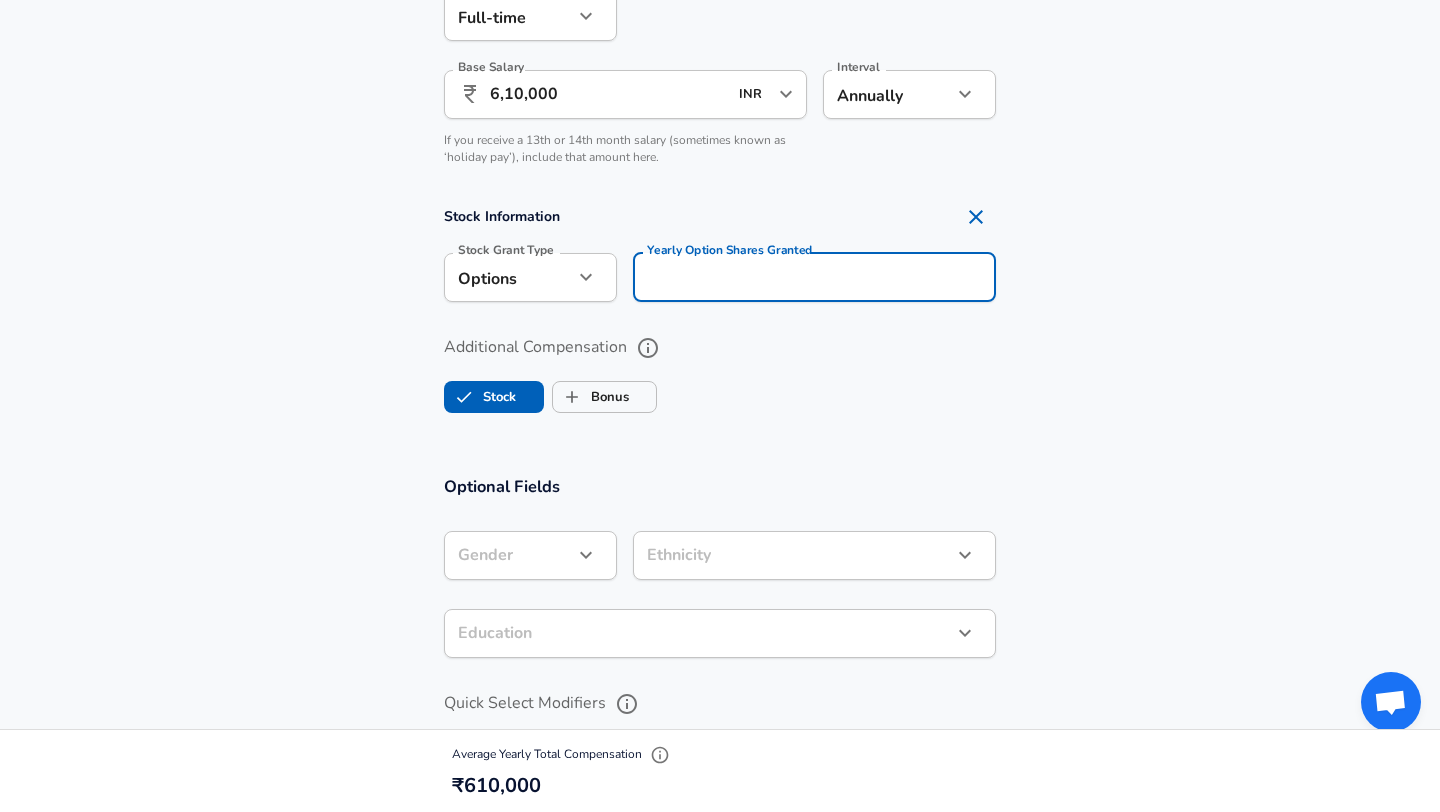 click on "Restart Add Your Salary Upload your offer letter   to verify your submission Enhance Privacy and Anonymity No Automatically hides specific fields until there are enough submissions to safely display the full details.   More Details Based on your submission and the data points that we have already collected, we will automatically hide and anonymize specific fields if there aren't enough data points to remain sufficiently anonymous. Company & Title Information   Enter the company you received your offer from Company Fyle Company   Select the title that closest resembles your official title. This should be similar to the title that was present on your offer letter. Title Onboarding Specialist Title Job Family Customer Service Job Family Select Specialization Onboarding Onboarding Select Specialization   Your level on the career ladder. e.g. L3 or Senior Product Manager or Principal Engineer or Distinguished Engineer Level l2 Level Work Experience and Location New Offer Employee Yes yes Years at Fyle 2 5 1 ​" at bounding box center [720, -969] 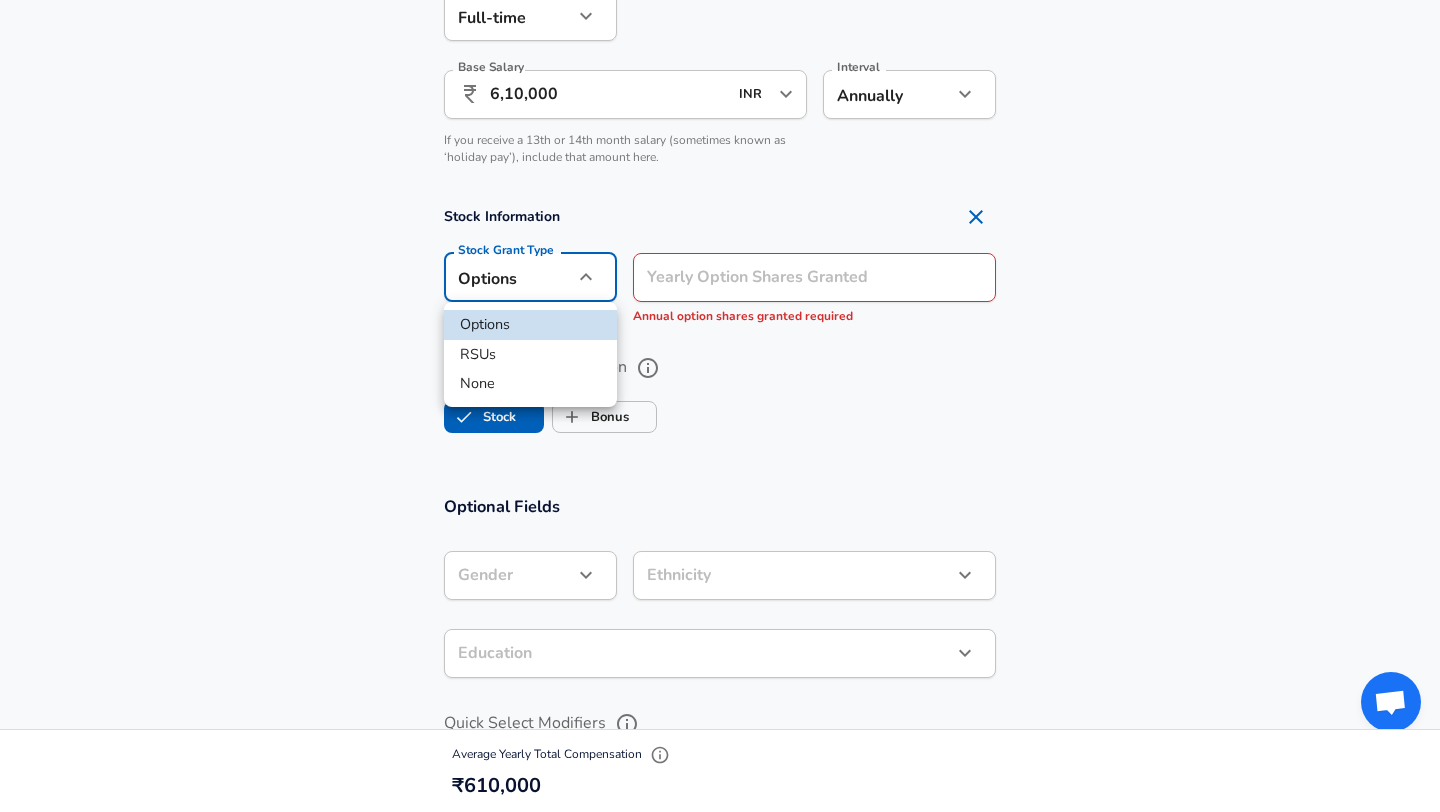 click at bounding box center [720, 406] 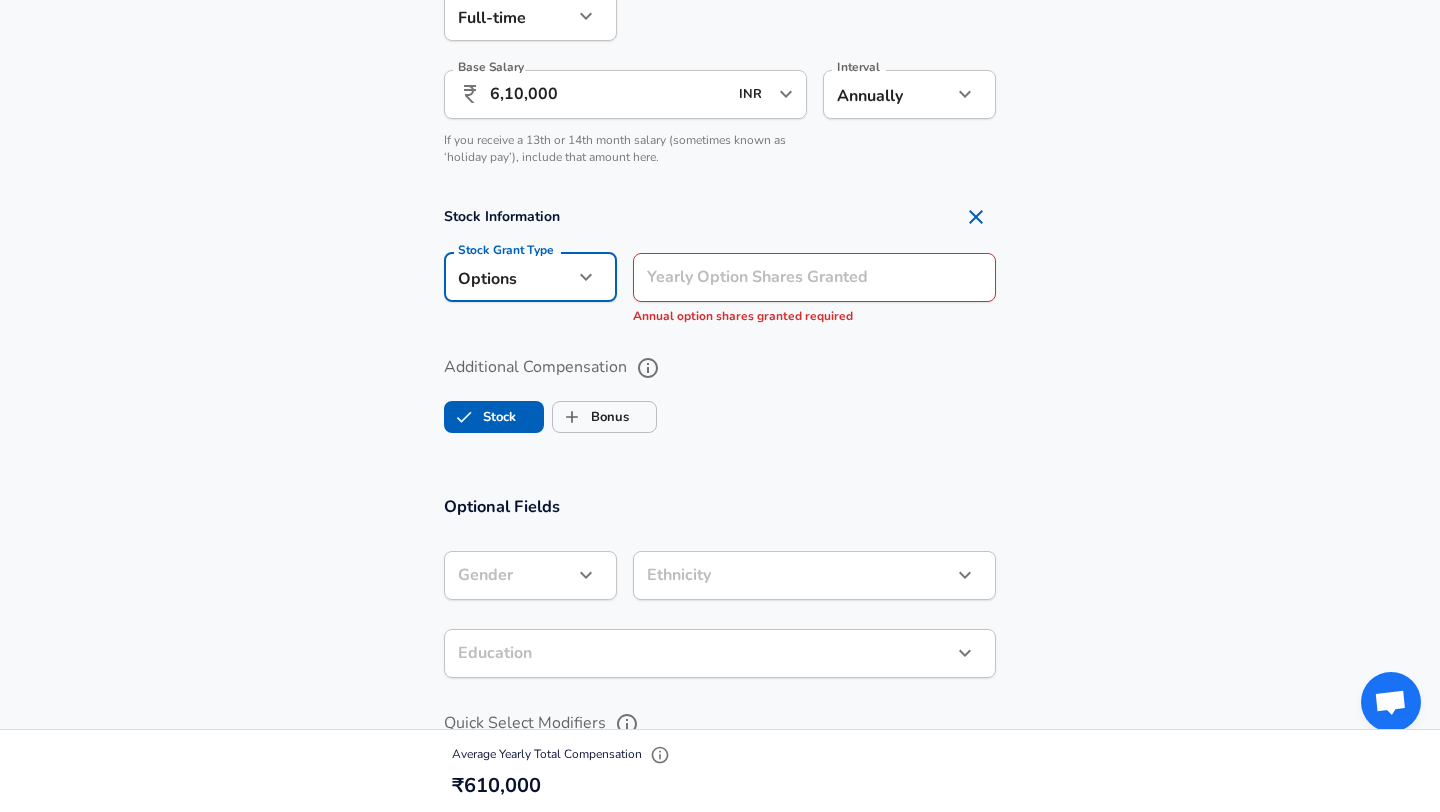 click on "Restart Add Your Salary Upload your offer letter   to verify your submission Enhance Privacy and Anonymity No Automatically hides specific fields until there are enough submissions to safely display the full details.   More Details Based on your submission and the data points that we have already collected, we will automatically hide and anonymize specific fields if there aren't enough data points to remain sufficiently anonymous. Company & Title Information   Enter the company you received your offer from Company Fyle Company   Select the title that closest resembles your official title. This should be similar to the title that was present on your offer letter. Title Onboarding Specialist Title Job Family Customer Service Job Family Select Specialization Onboarding Onboarding Select Specialization   Your level on the career ladder. e.g. L3 or Senior Product Manager or Principal Engineer or Distinguished Engineer Level l2 Level Work Experience and Location New Offer Employee Yes yes Years at Fyle 2 5 1 ​" at bounding box center [720, -969] 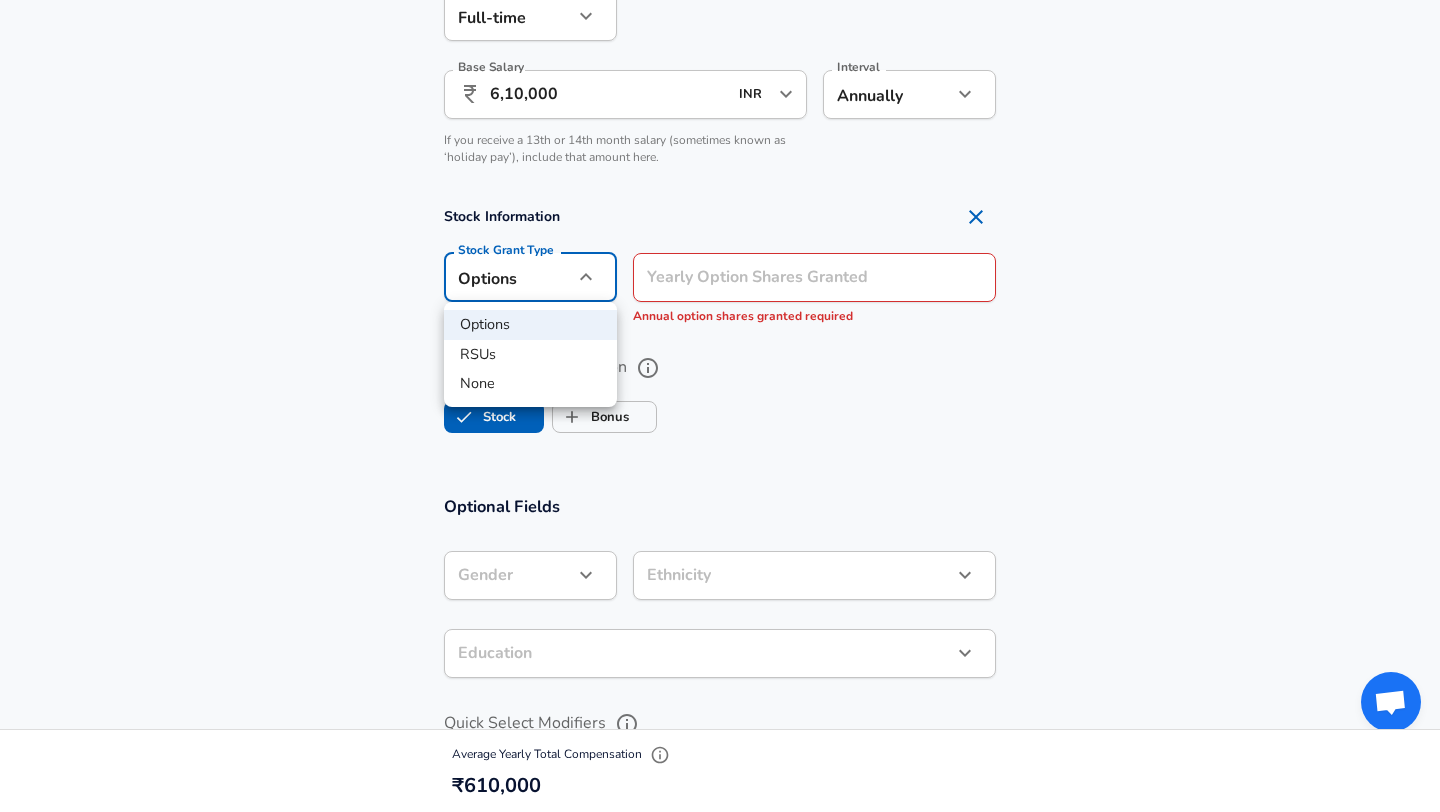 click on "None" at bounding box center (530, 384) 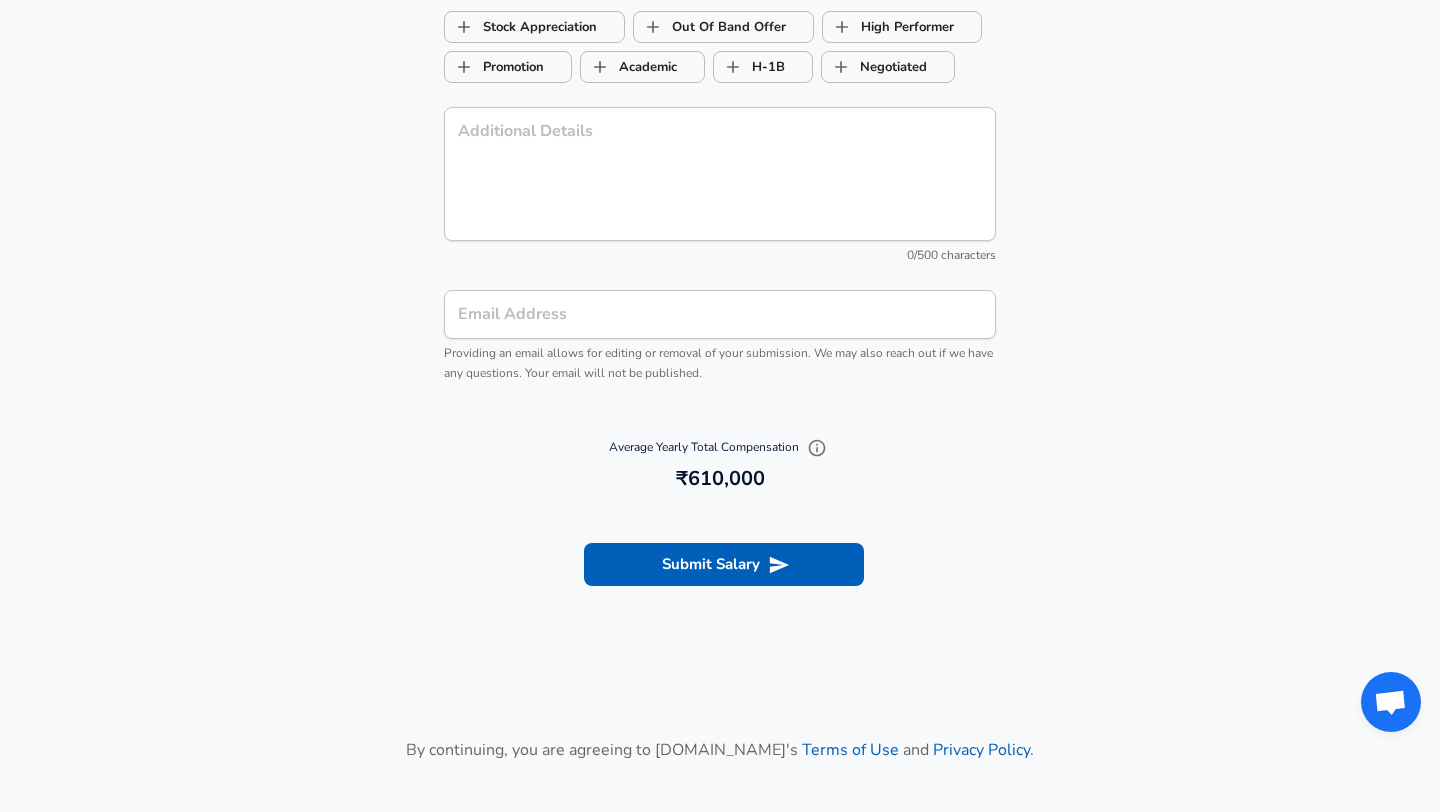 scroll, scrollTop: 2123, scrollLeft: 0, axis: vertical 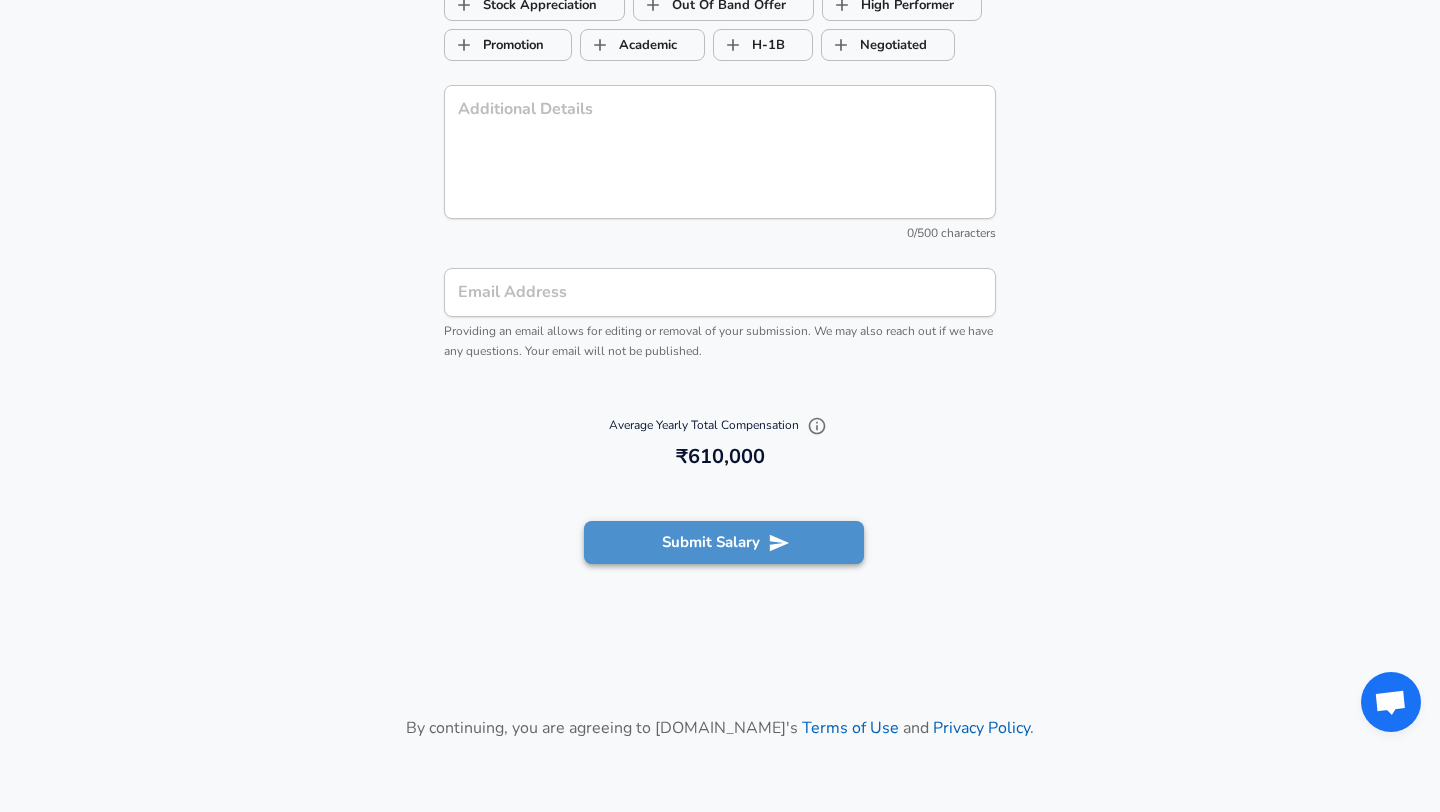 click on "Submit Salary" at bounding box center [724, 542] 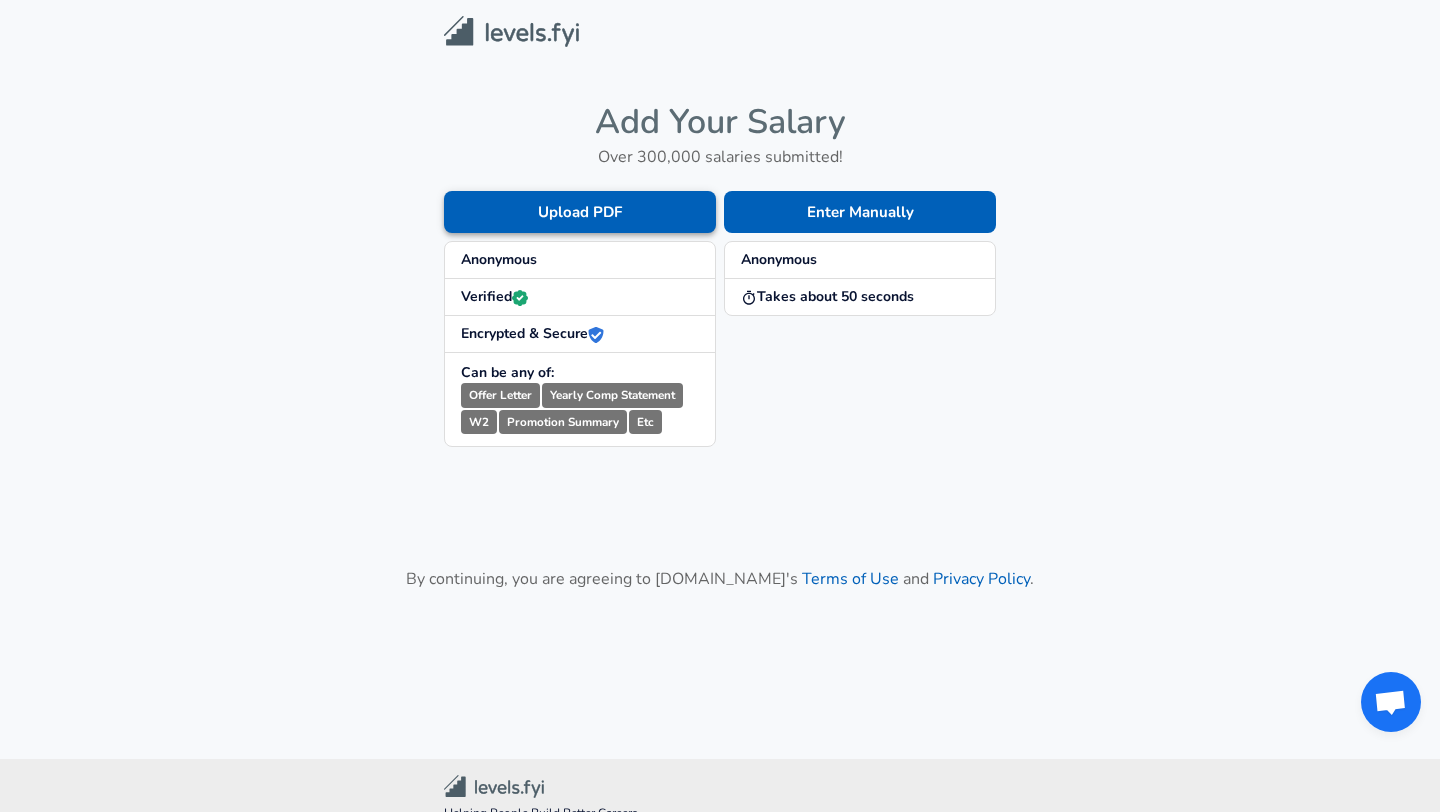 scroll, scrollTop: 47, scrollLeft: 0, axis: vertical 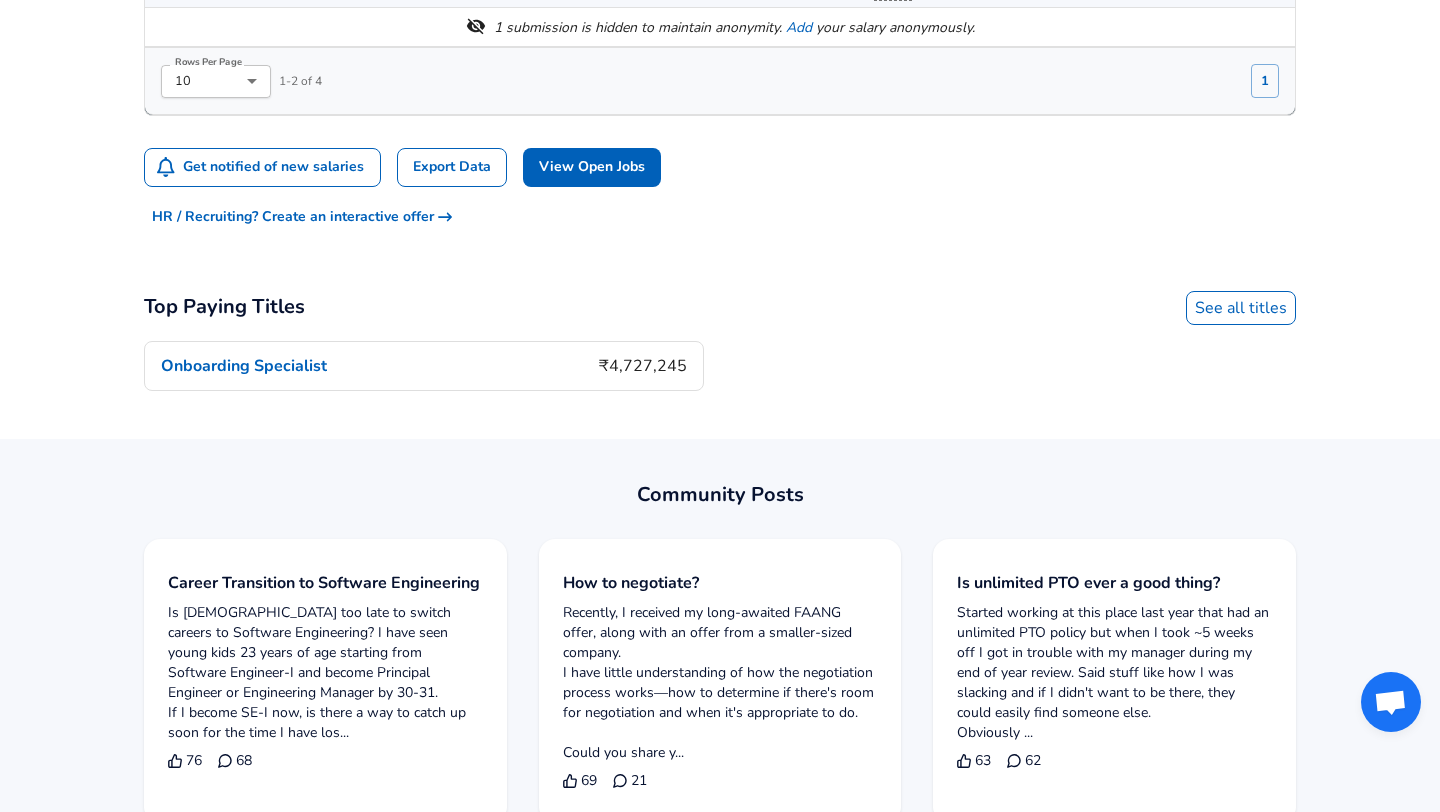 click on "Onboarding Specialist ₹4,727,245" at bounding box center [424, 366] 